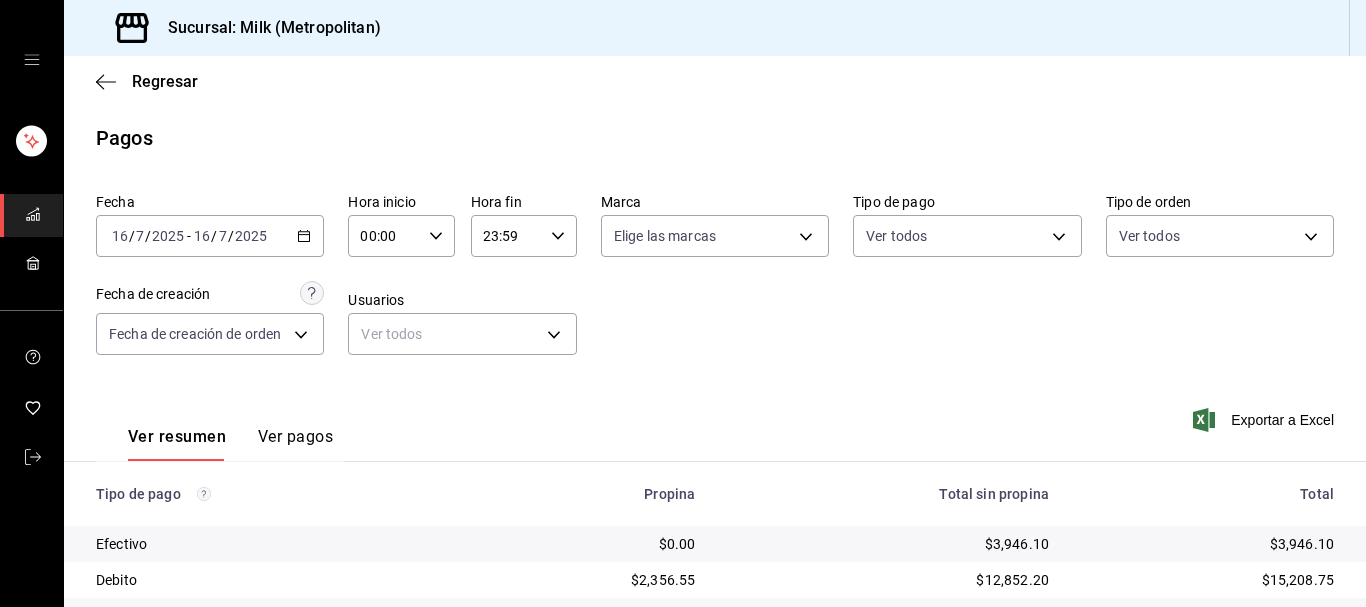 scroll, scrollTop: 0, scrollLeft: 0, axis: both 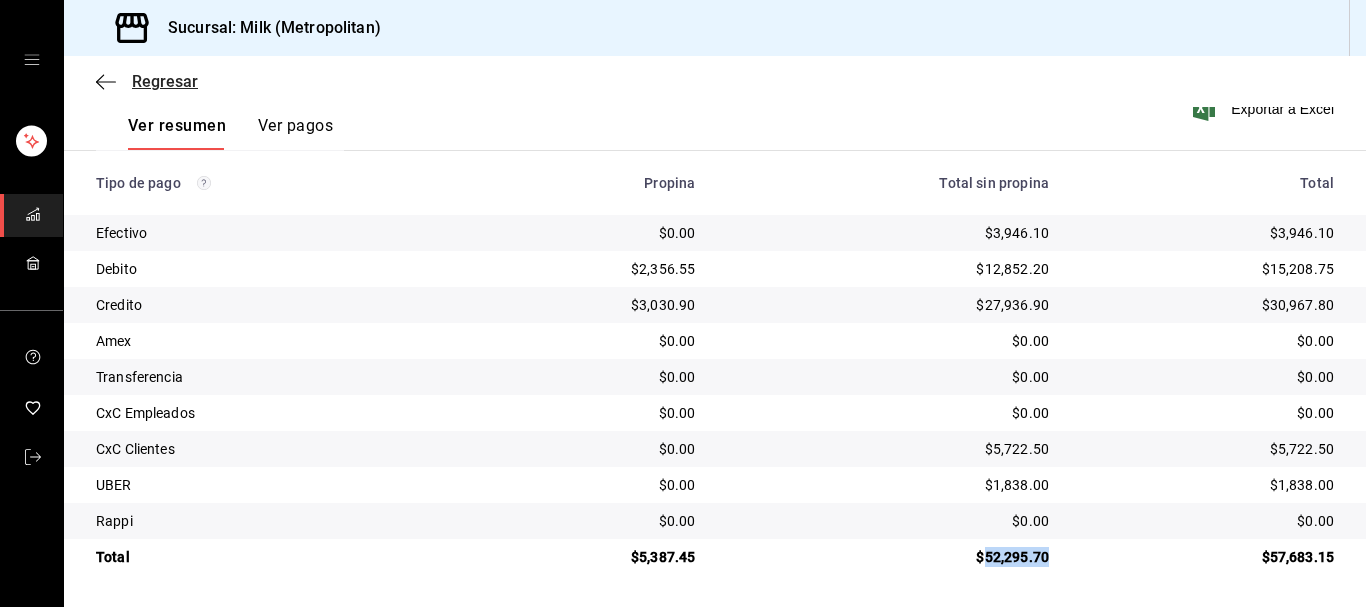 click 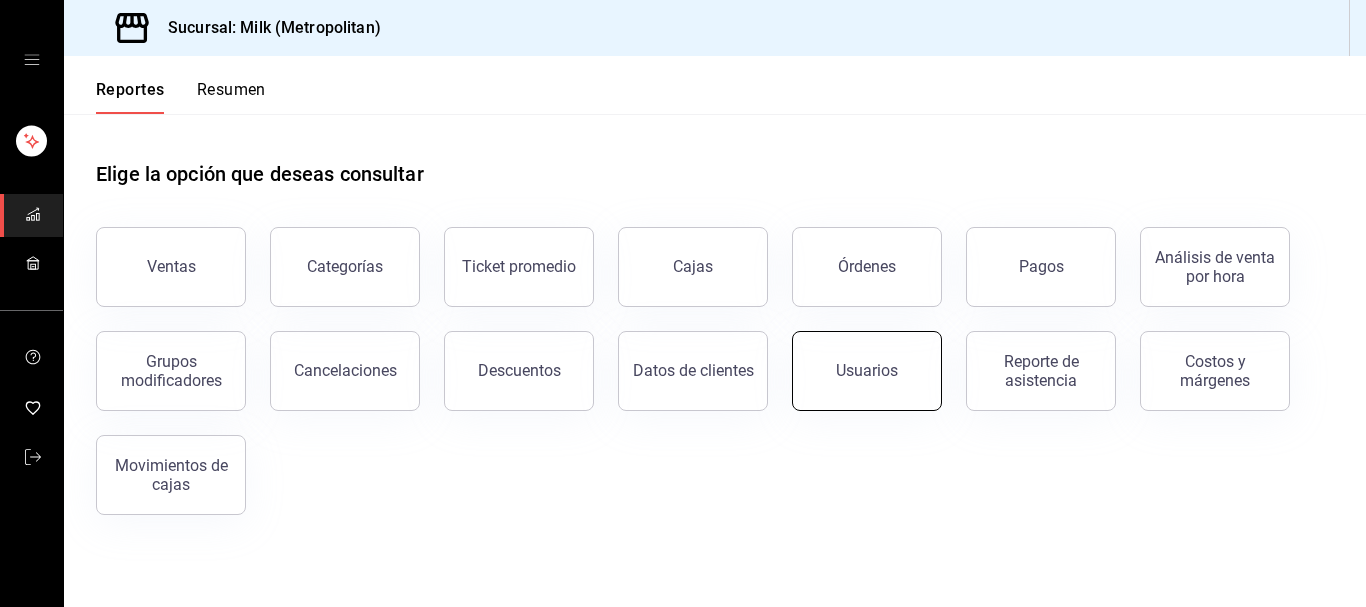 click on "Usuarios" at bounding box center (867, 370) 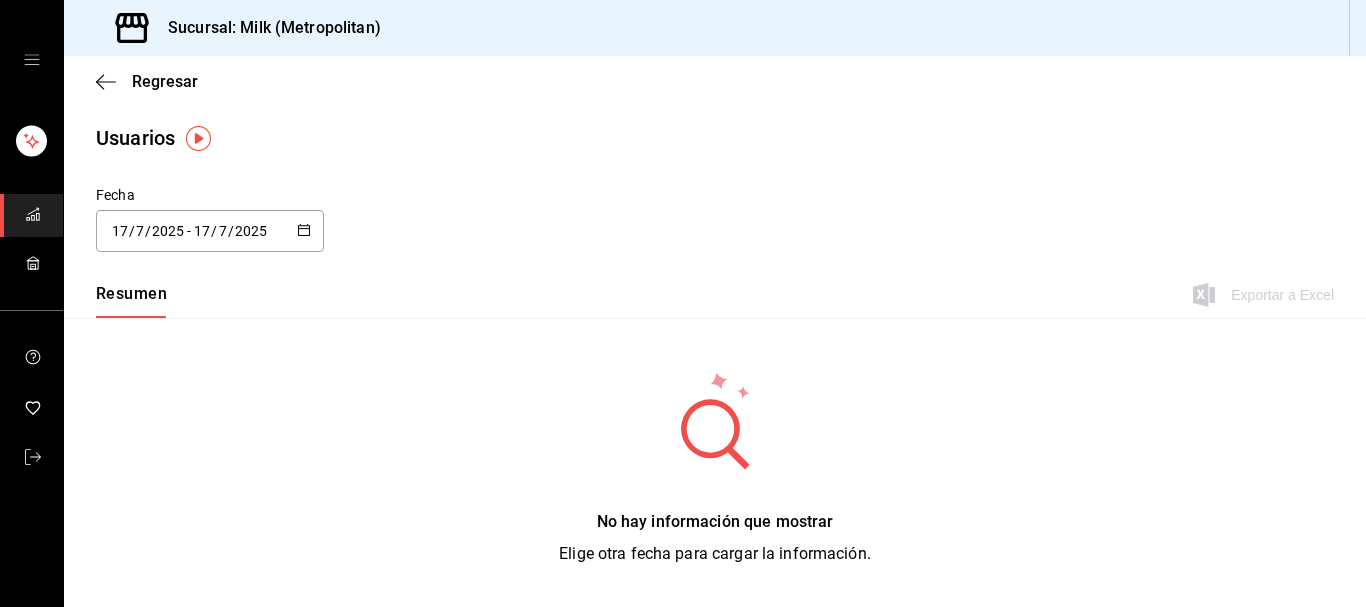 click 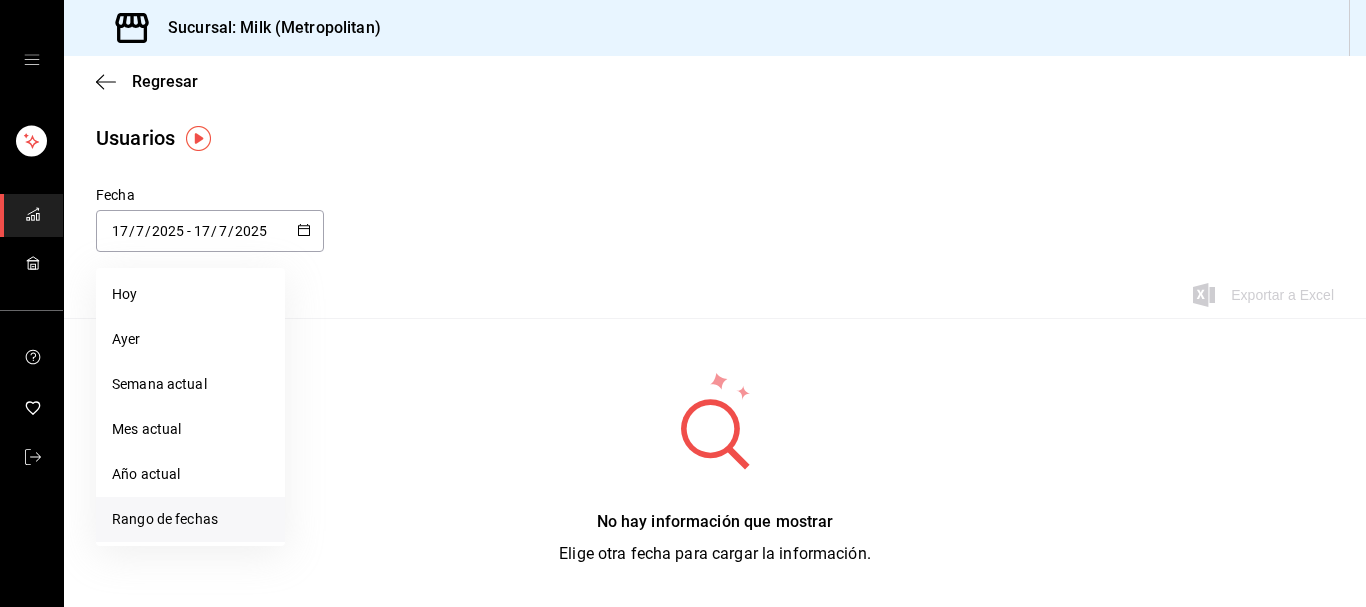 click on "Rango de fechas" at bounding box center [190, 519] 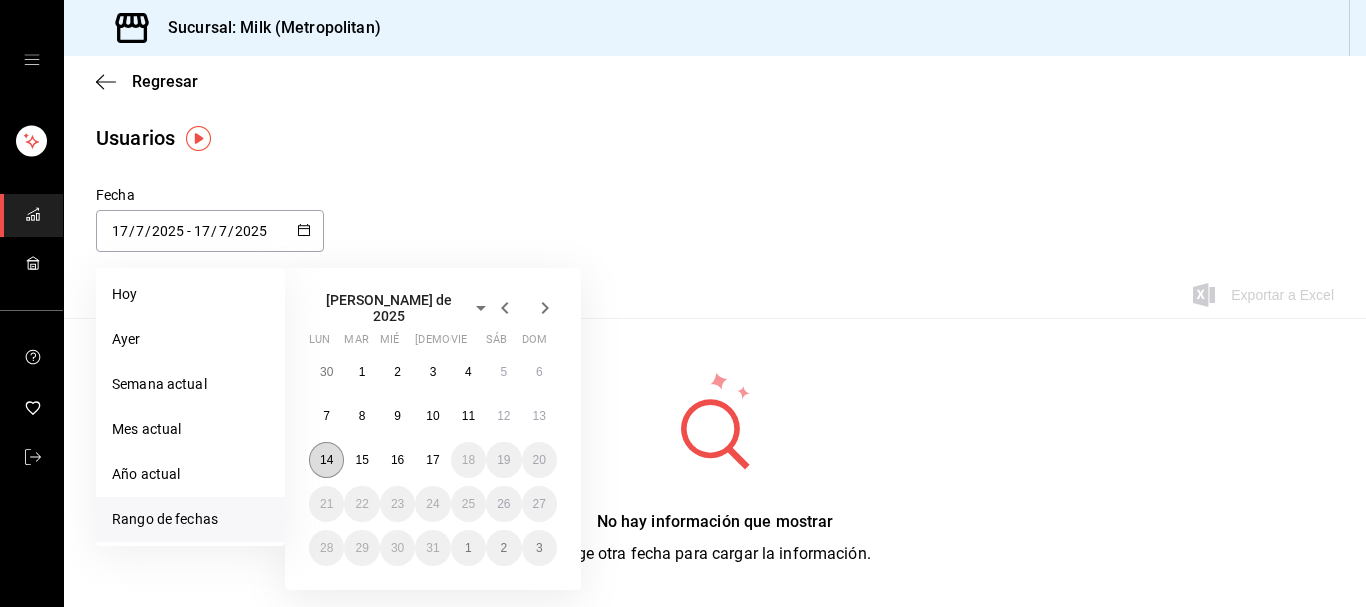 click on "14" at bounding box center (326, 460) 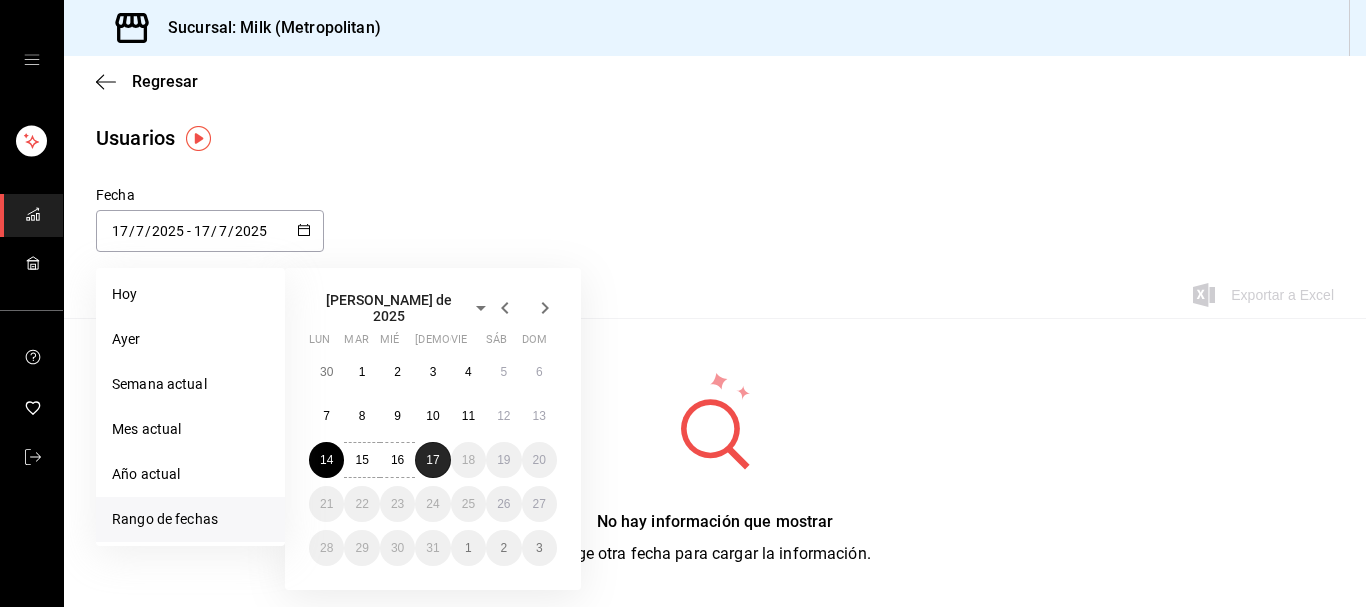 click on "17" at bounding box center [432, 460] 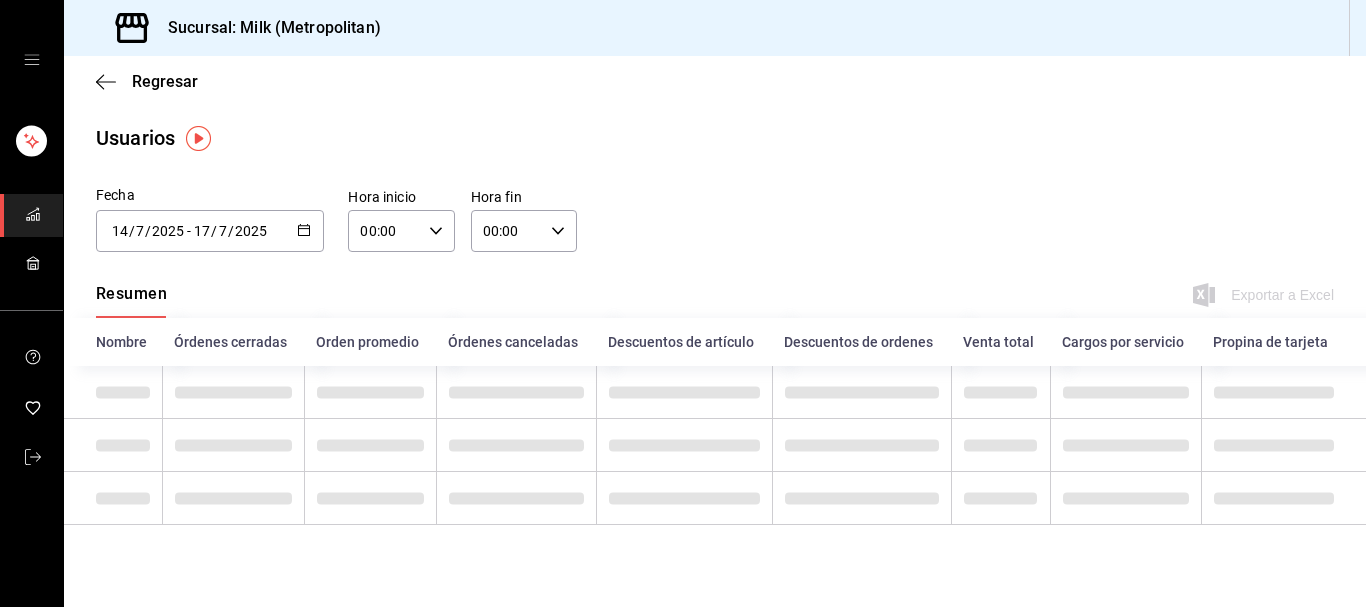 click on "00:00 Hora inicio" at bounding box center (401, 231) 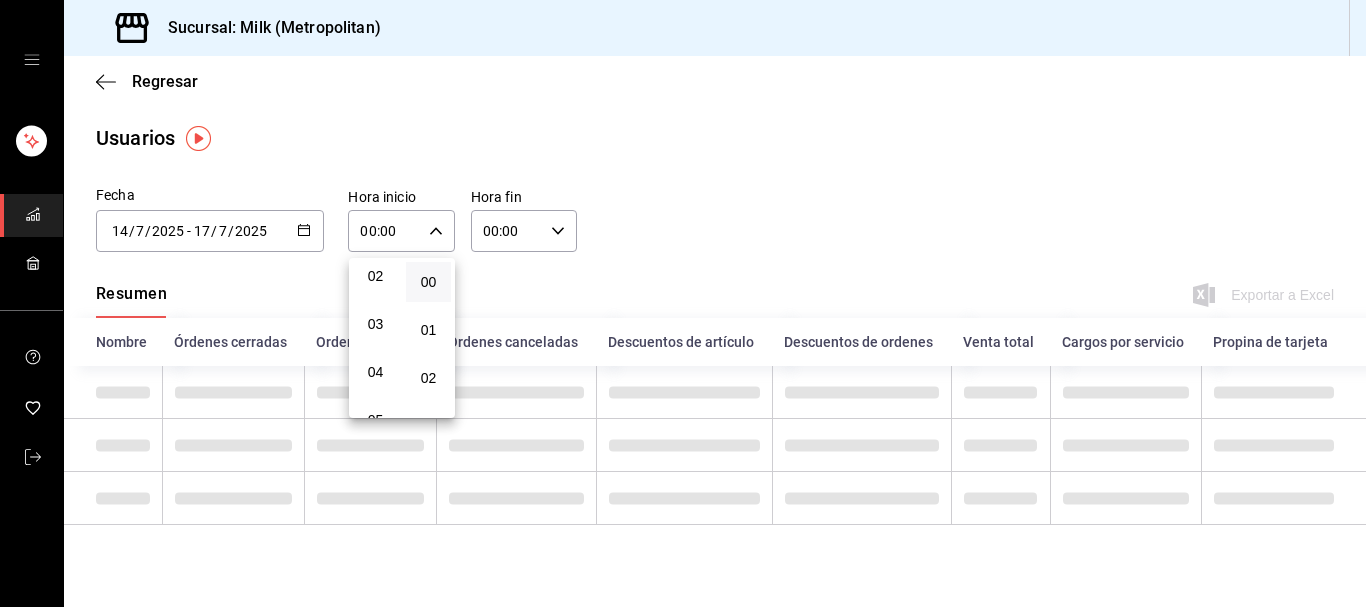 scroll, scrollTop: 204, scrollLeft: 0, axis: vertical 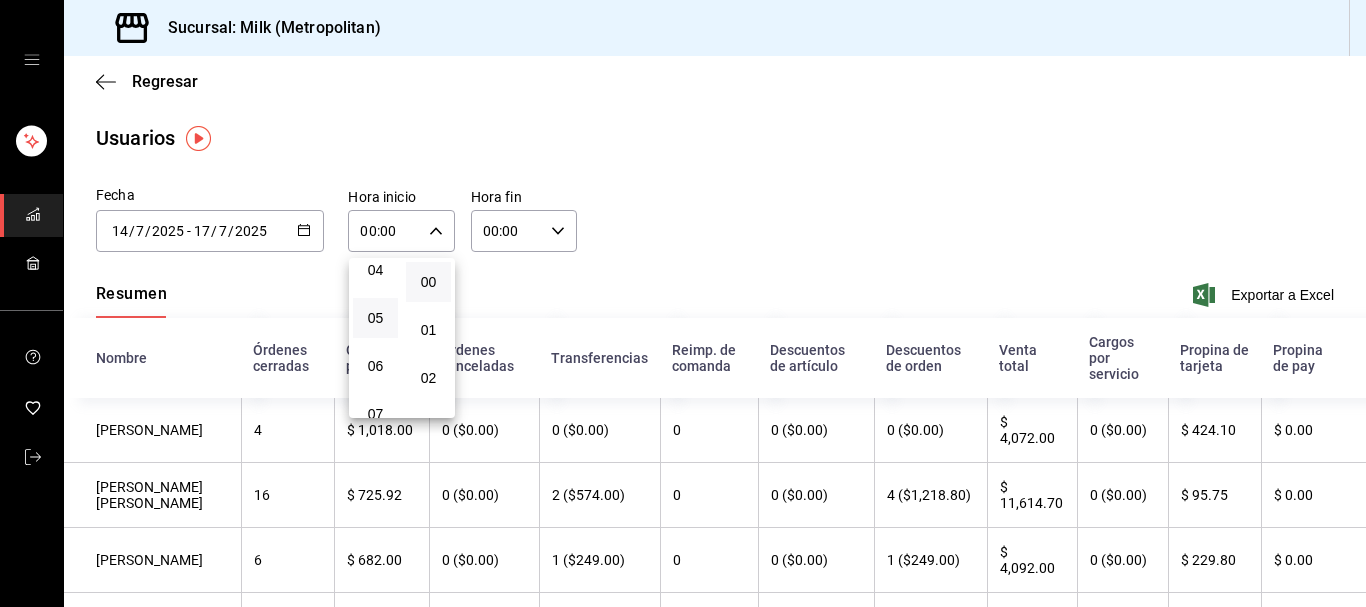 click on "05" at bounding box center [375, 318] 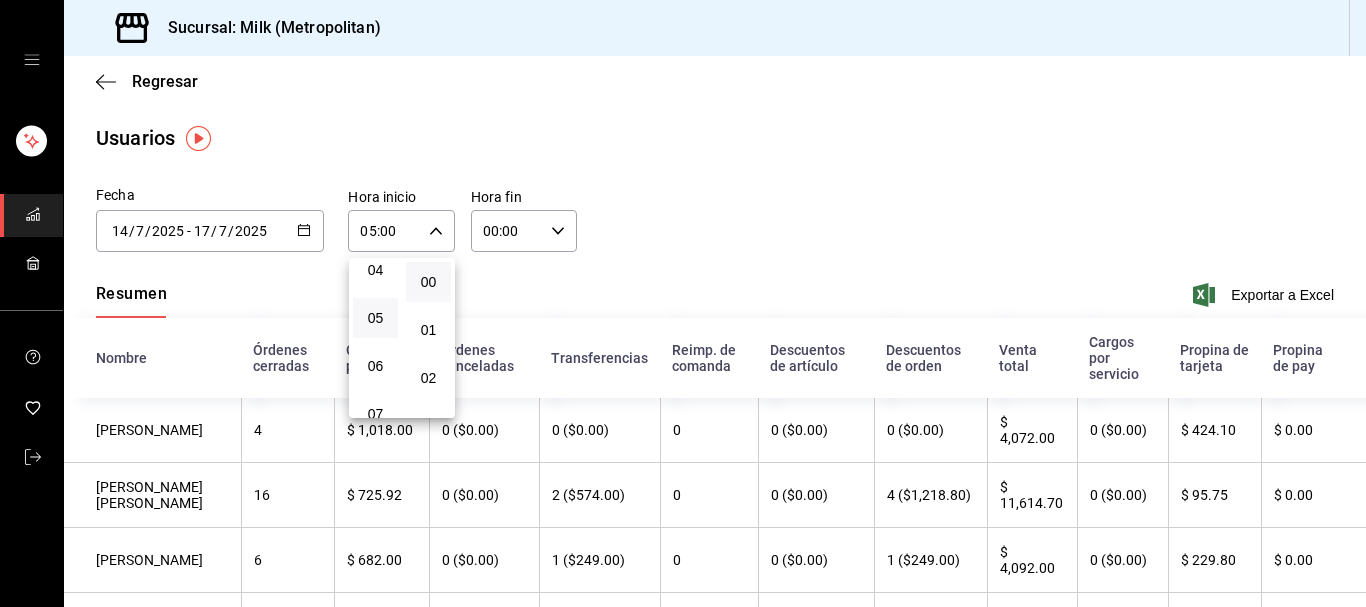 click at bounding box center [683, 303] 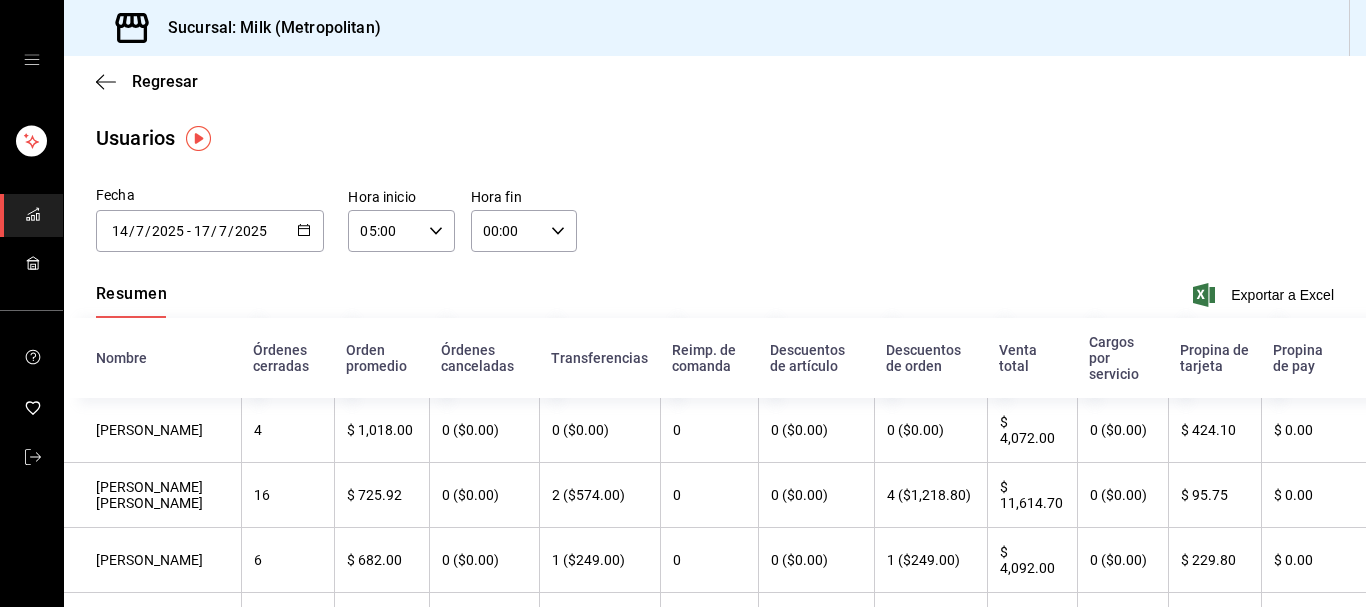 click 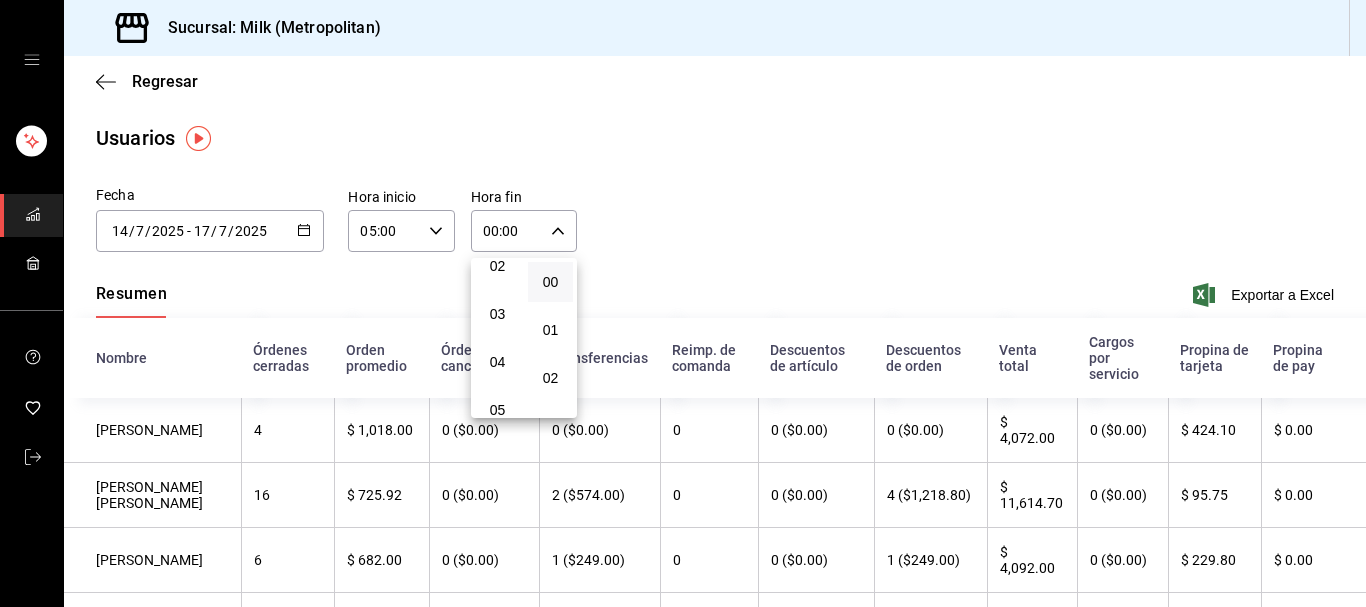 scroll, scrollTop: 204, scrollLeft: 0, axis: vertical 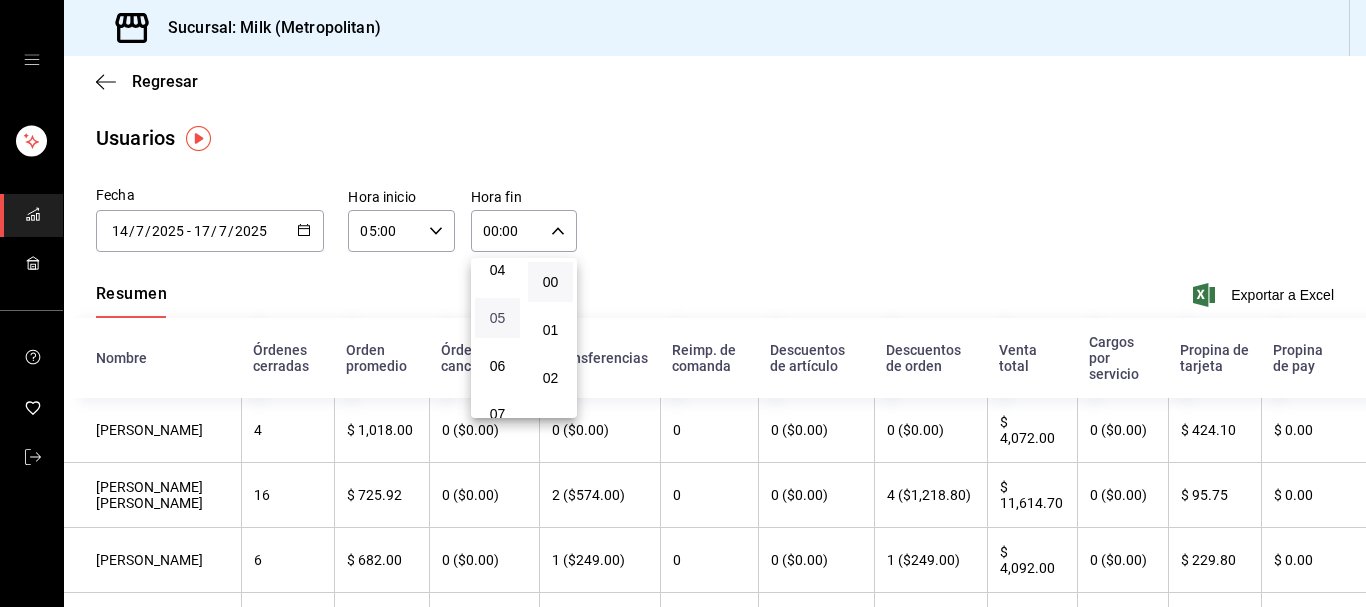 click on "05" at bounding box center (497, 318) 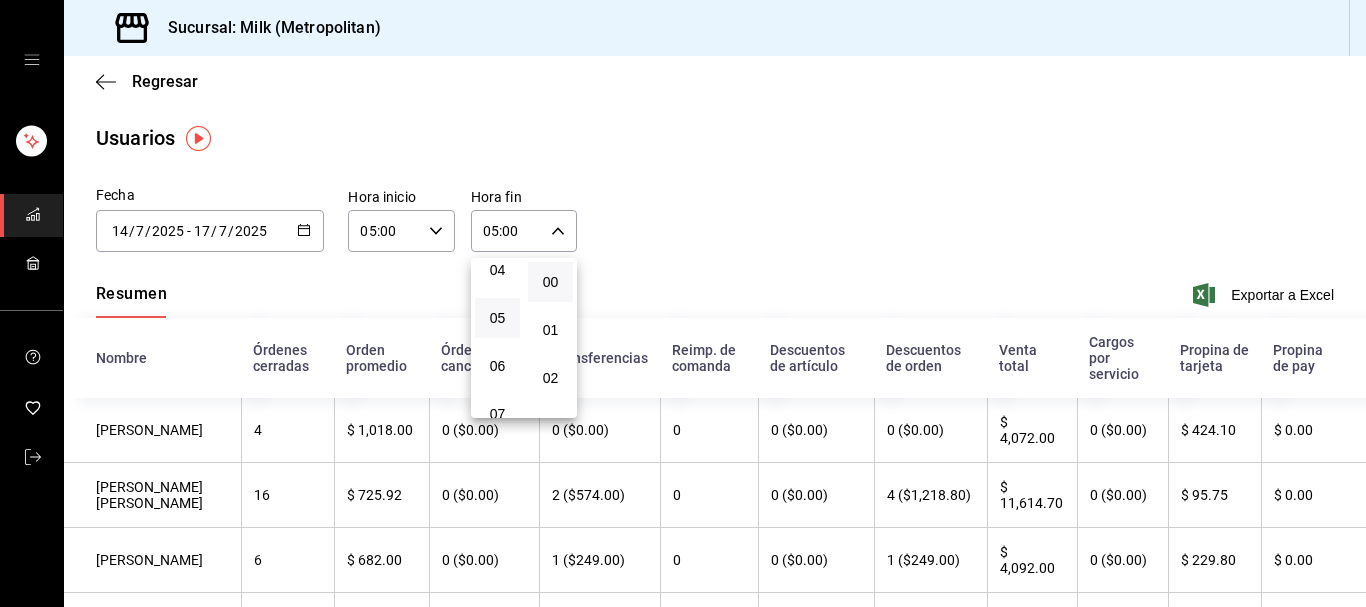 click at bounding box center (683, 303) 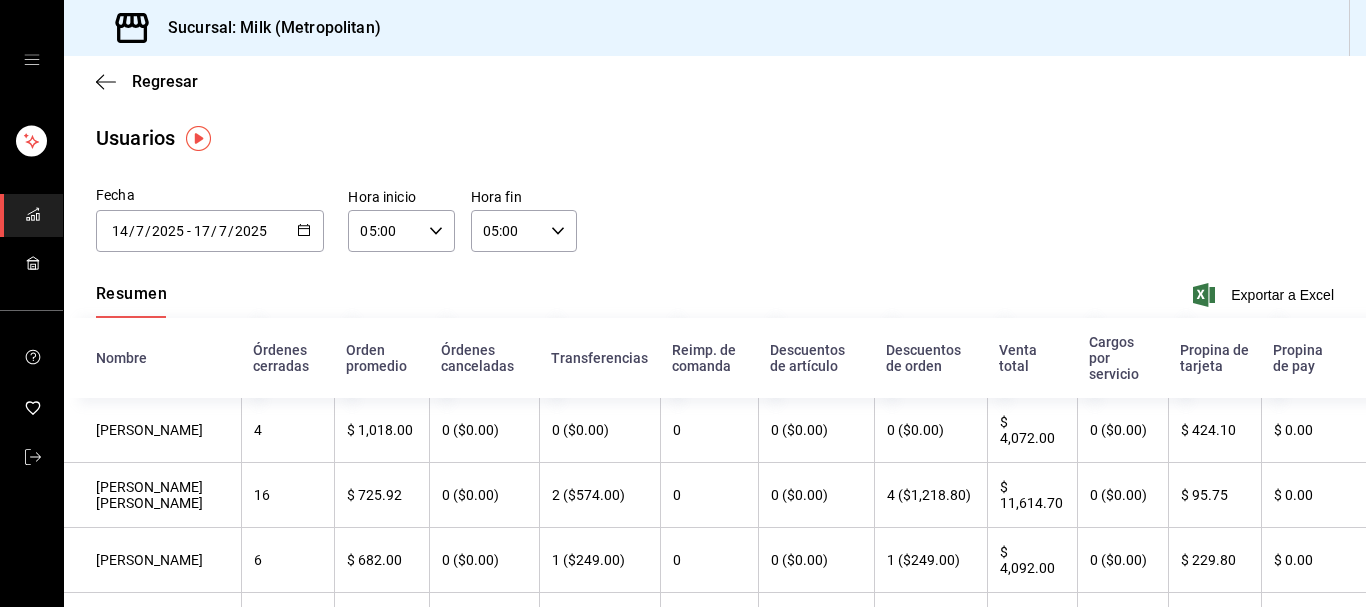 click on "Exportar a Excel" at bounding box center [1265, 295] 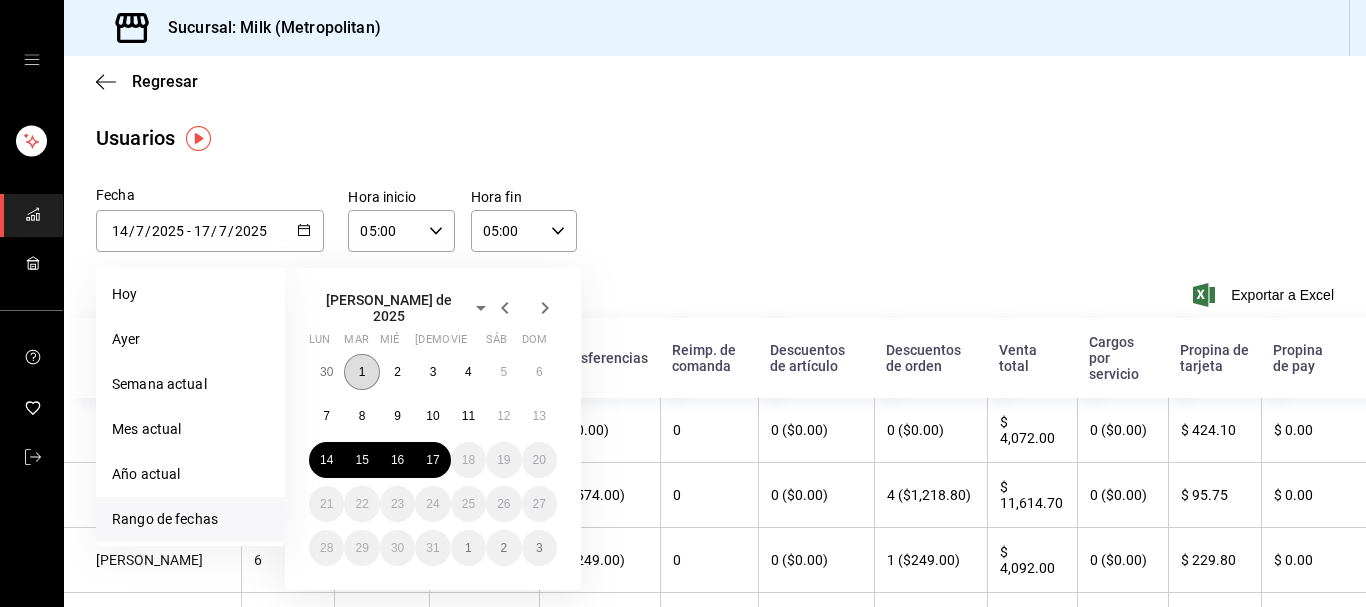 click on "1" at bounding box center [361, 372] 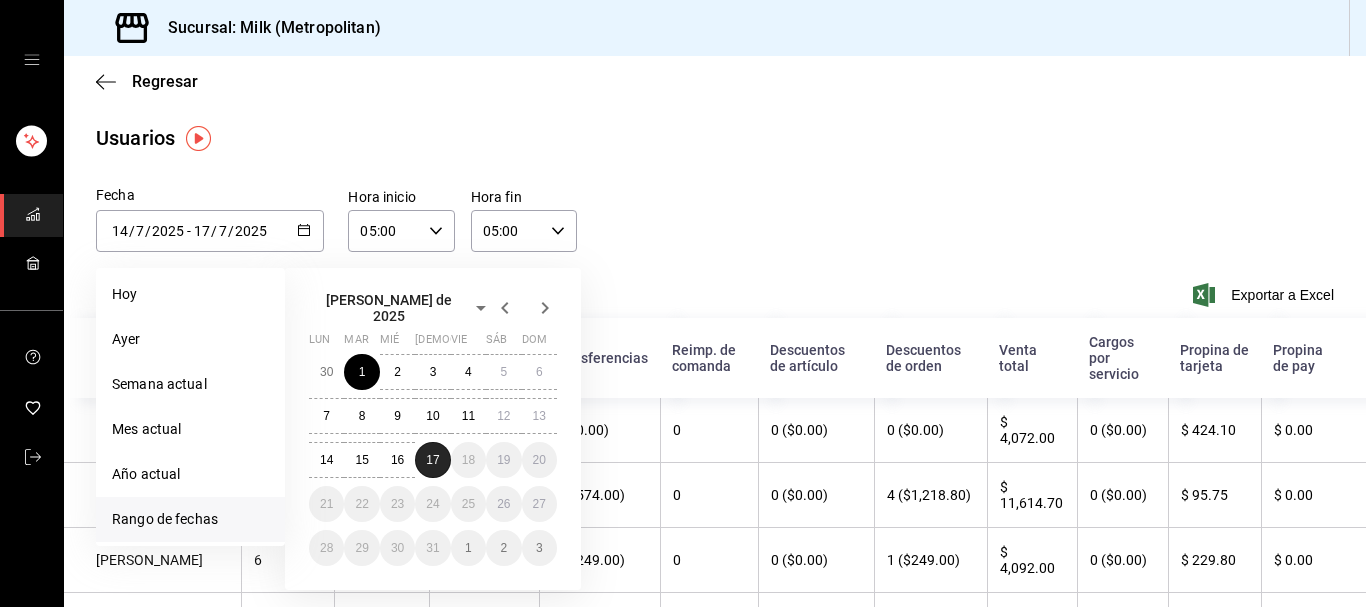 click on "17" at bounding box center [432, 460] 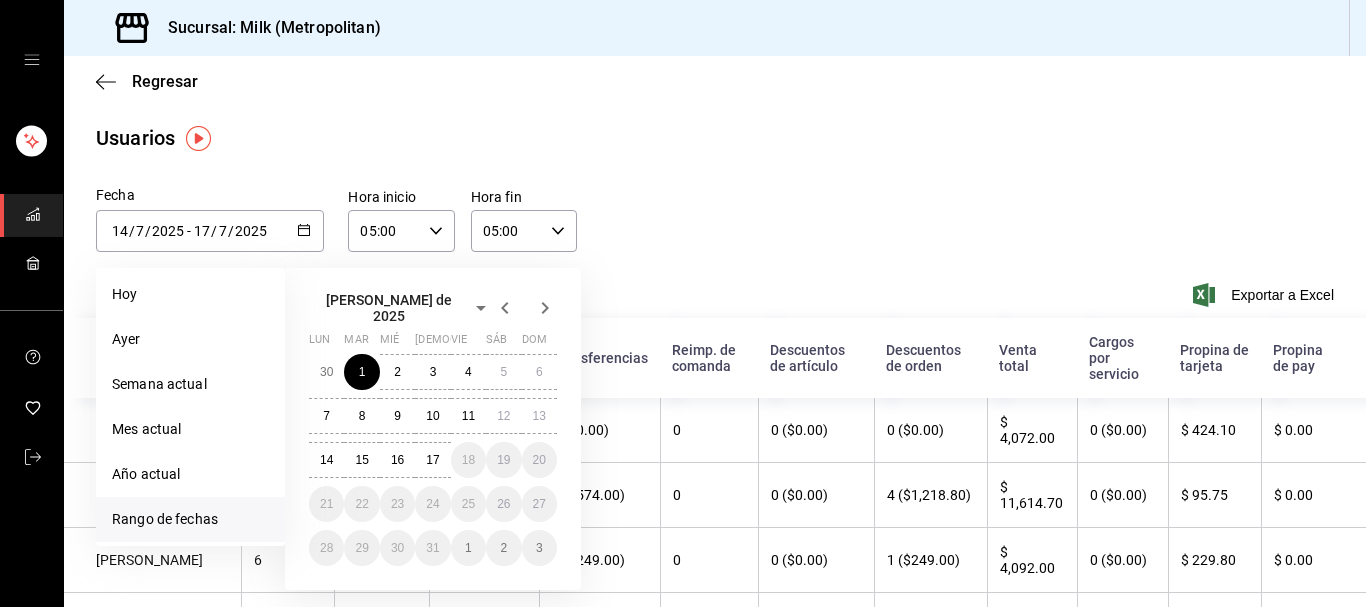 type on "[DATE]" 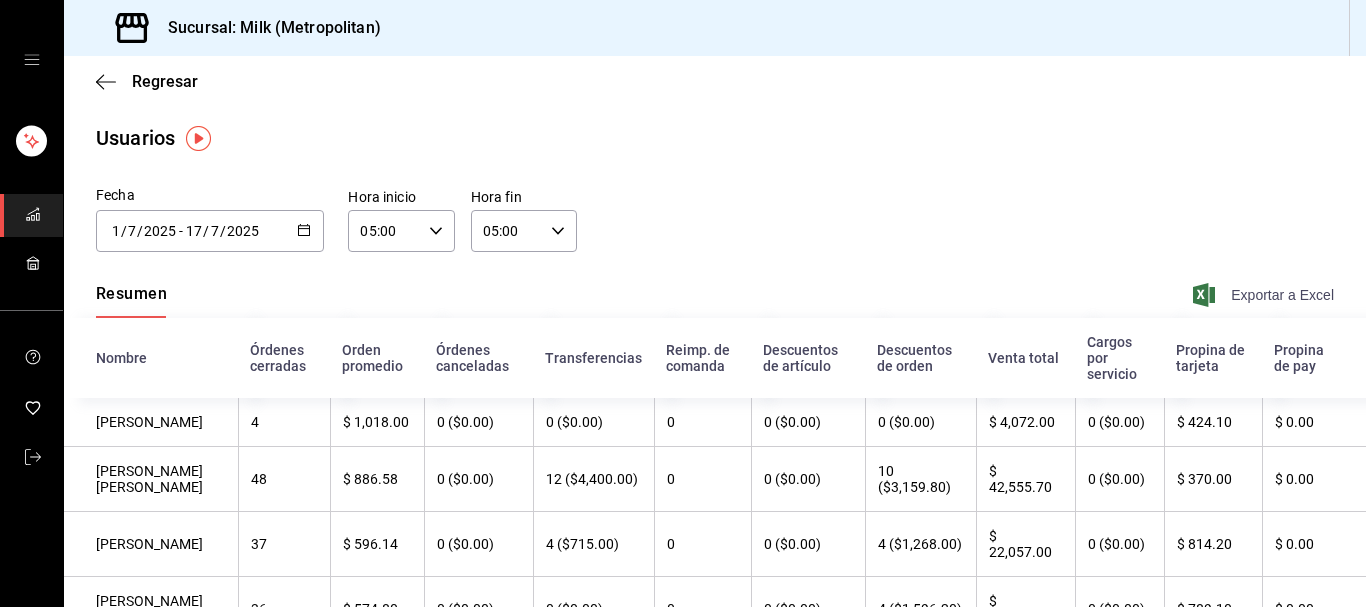 click on "Exportar a Excel" at bounding box center (1265, 295) 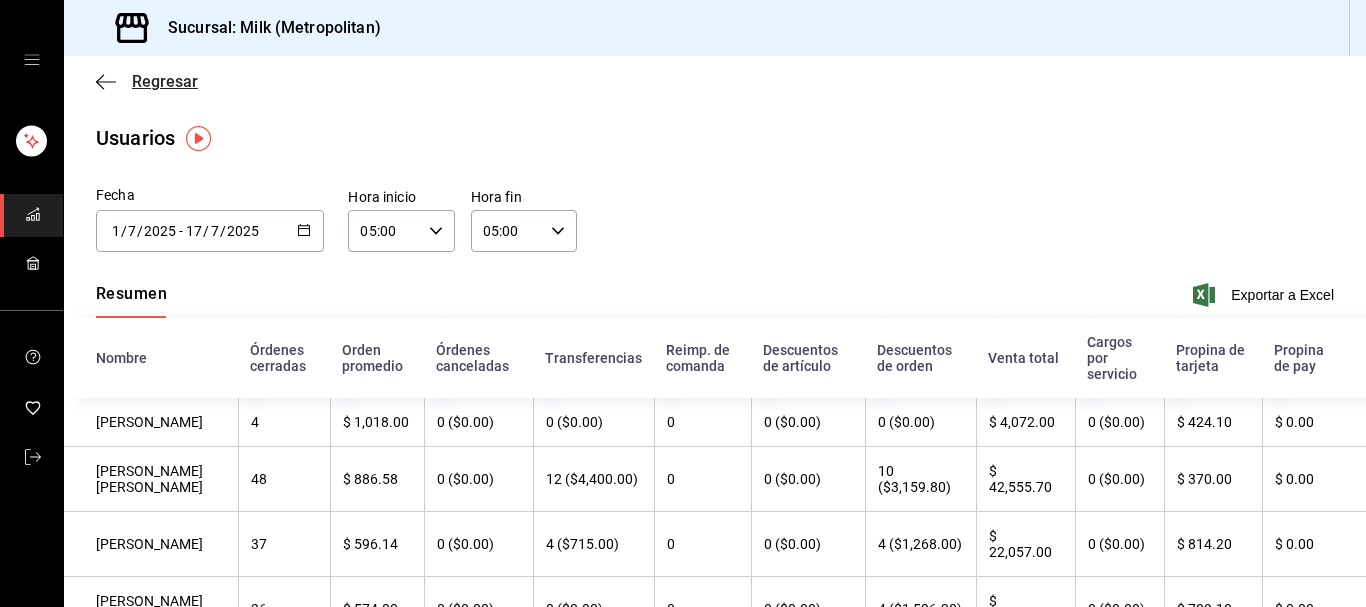 click 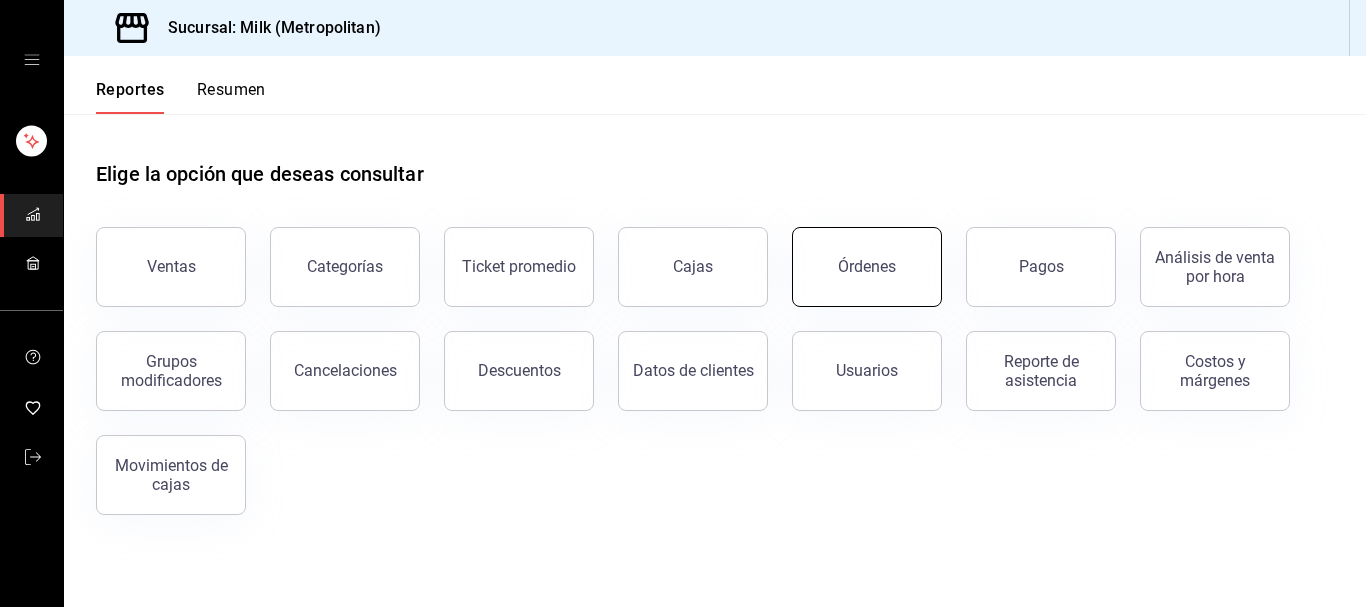 click on "Órdenes" at bounding box center (867, 267) 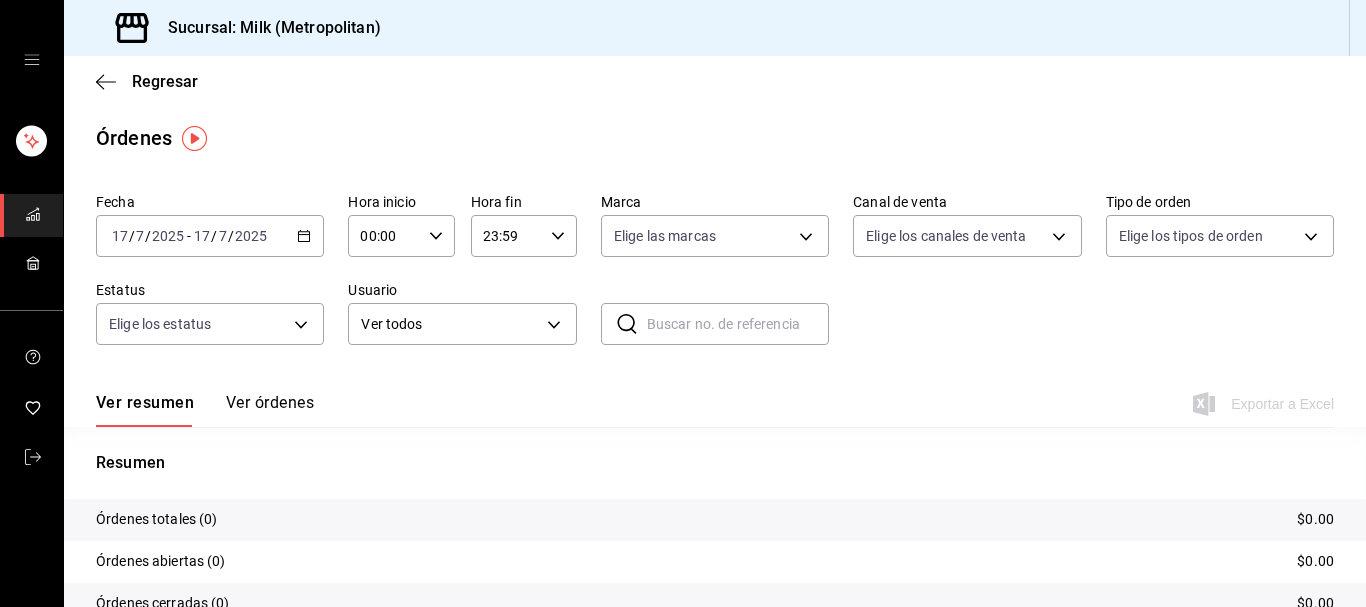 click 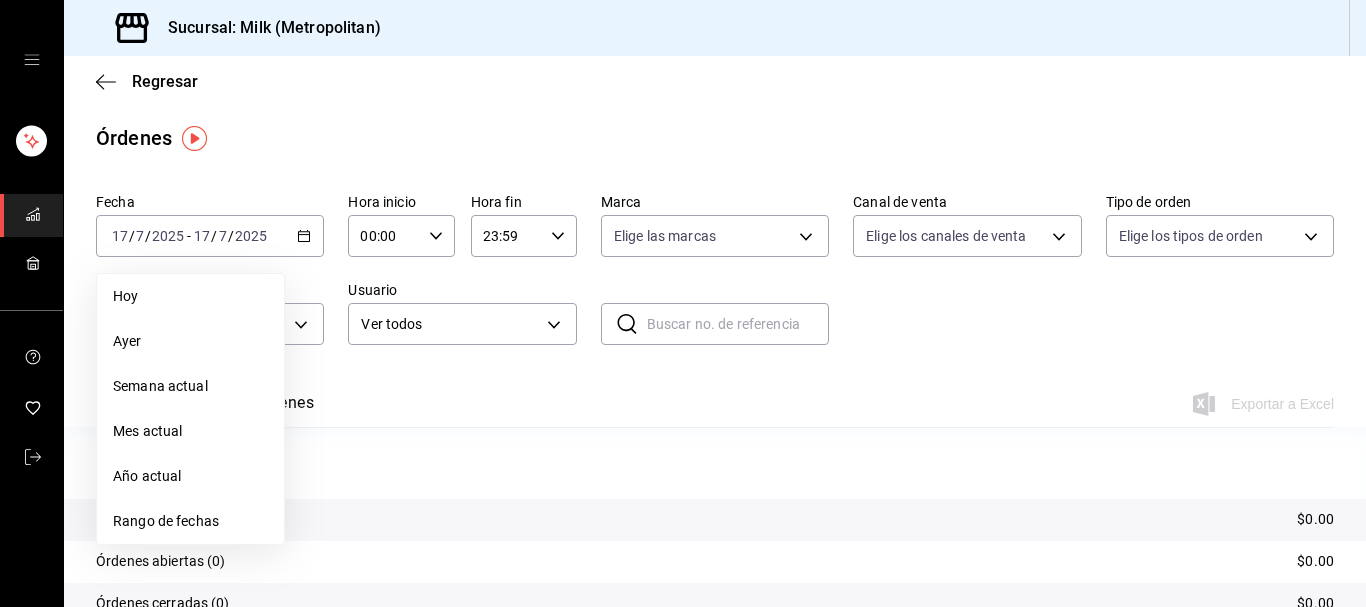 click on "Rango de fechas" at bounding box center [190, 521] 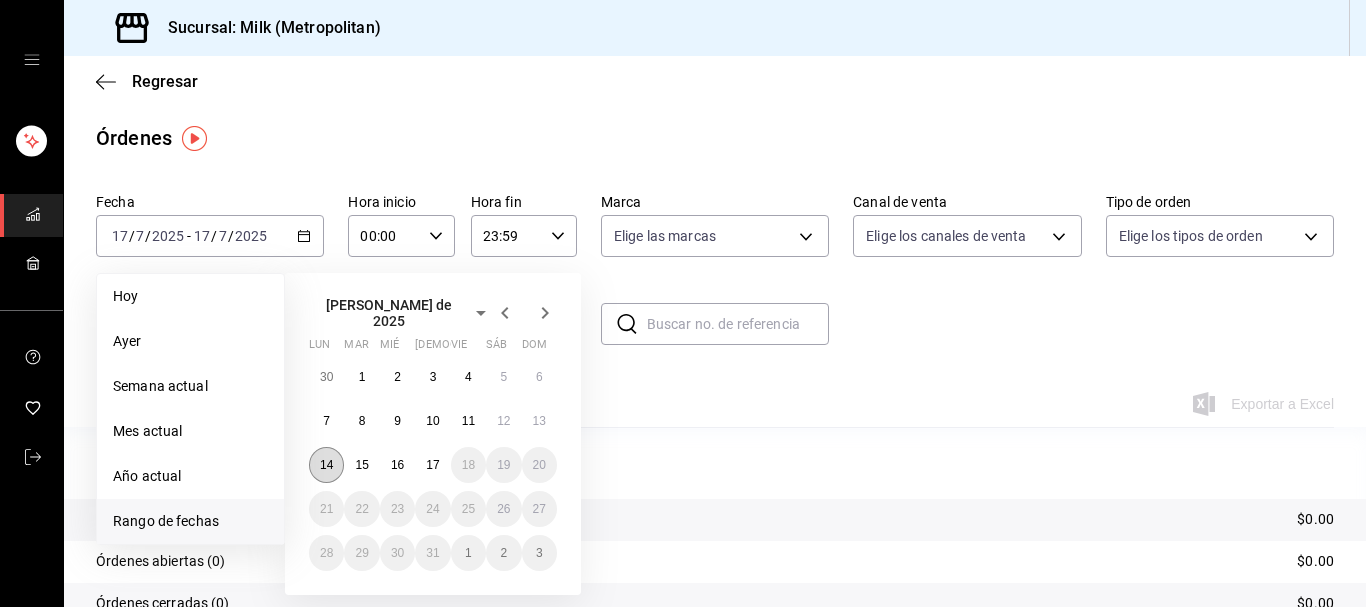 click on "14" at bounding box center (326, 465) 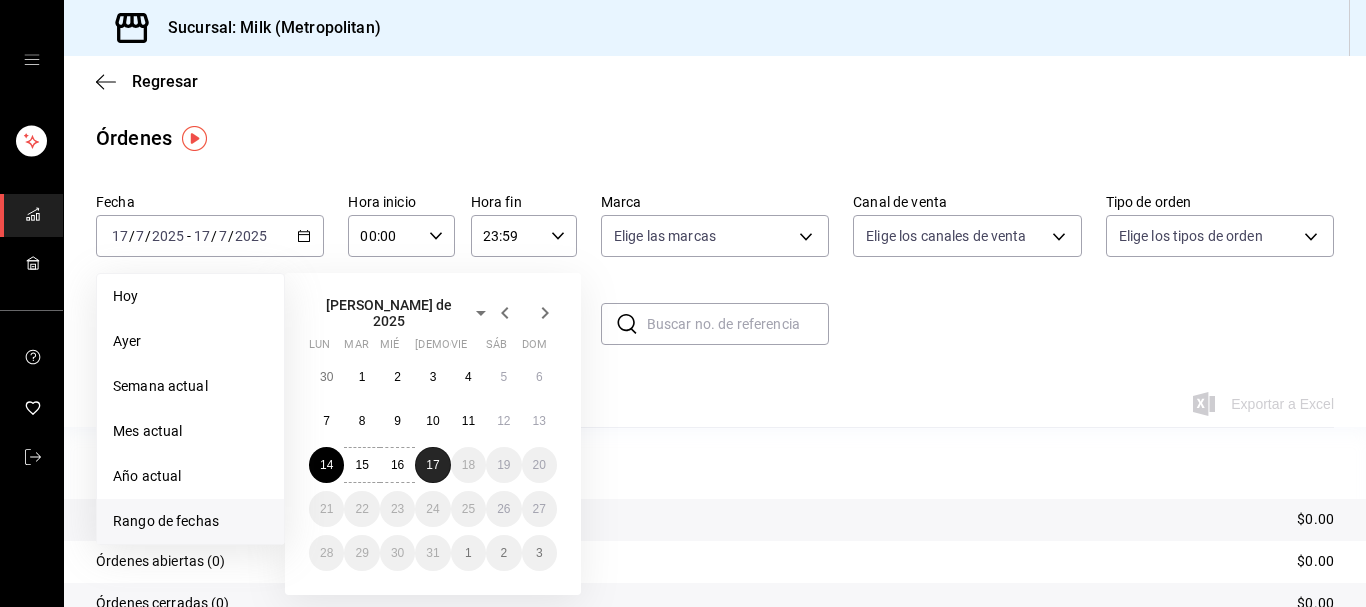click on "17" at bounding box center [432, 465] 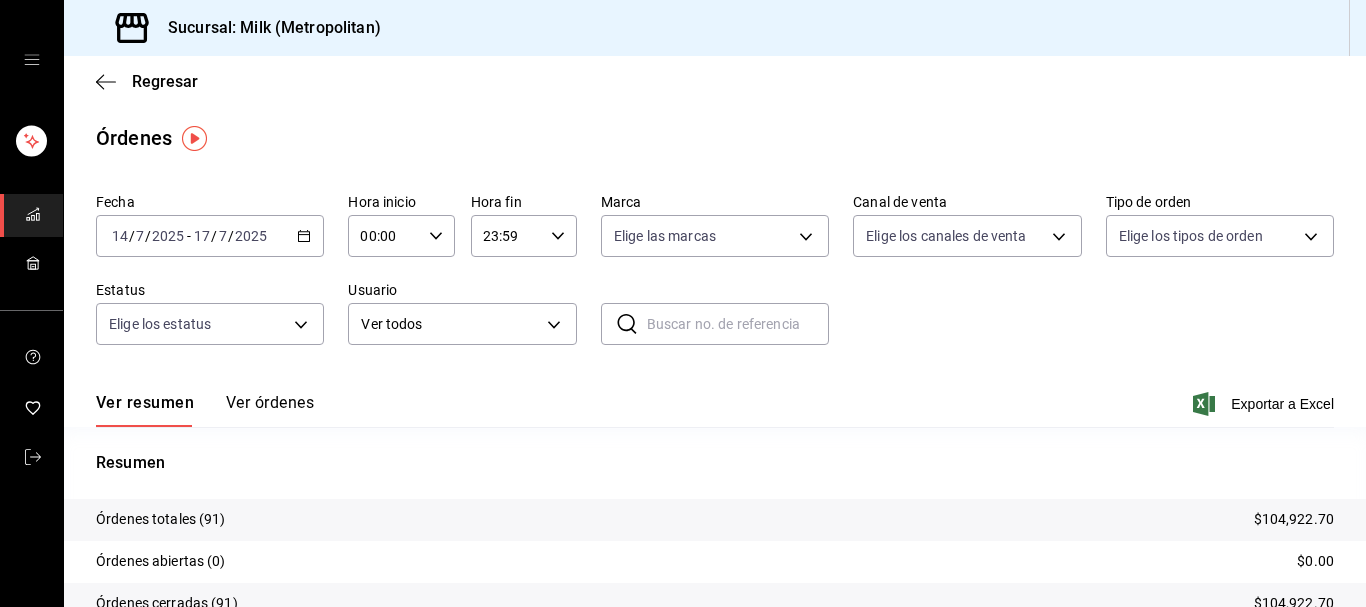 click 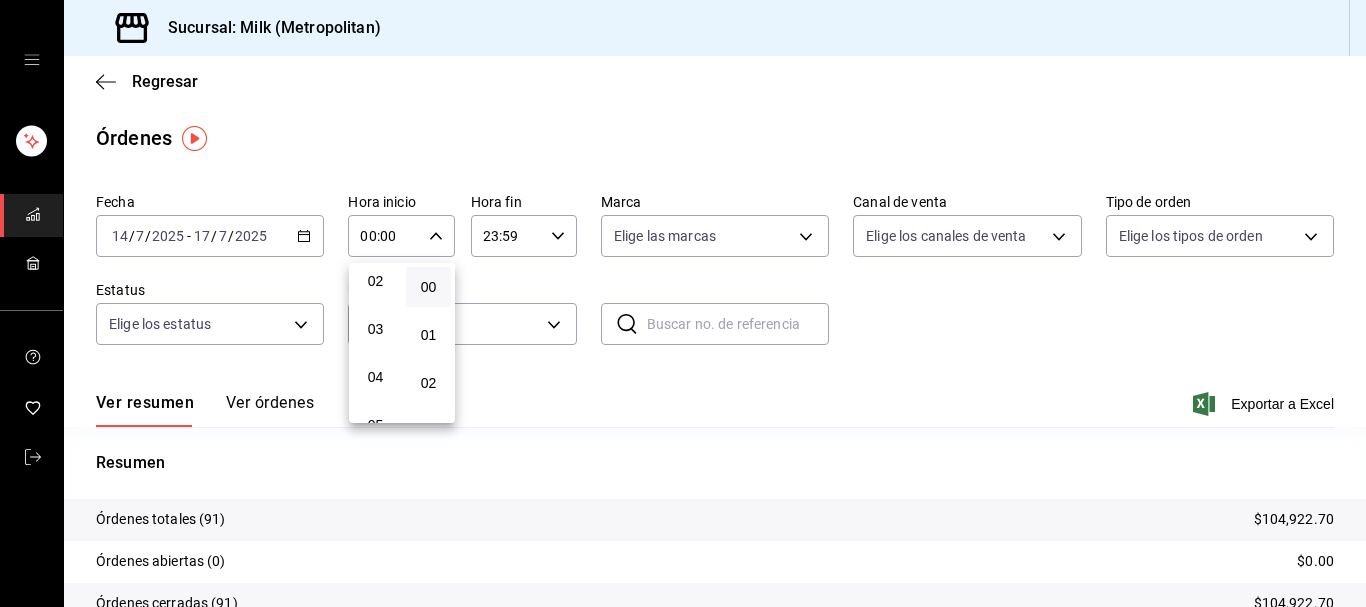 scroll, scrollTop: 204, scrollLeft: 0, axis: vertical 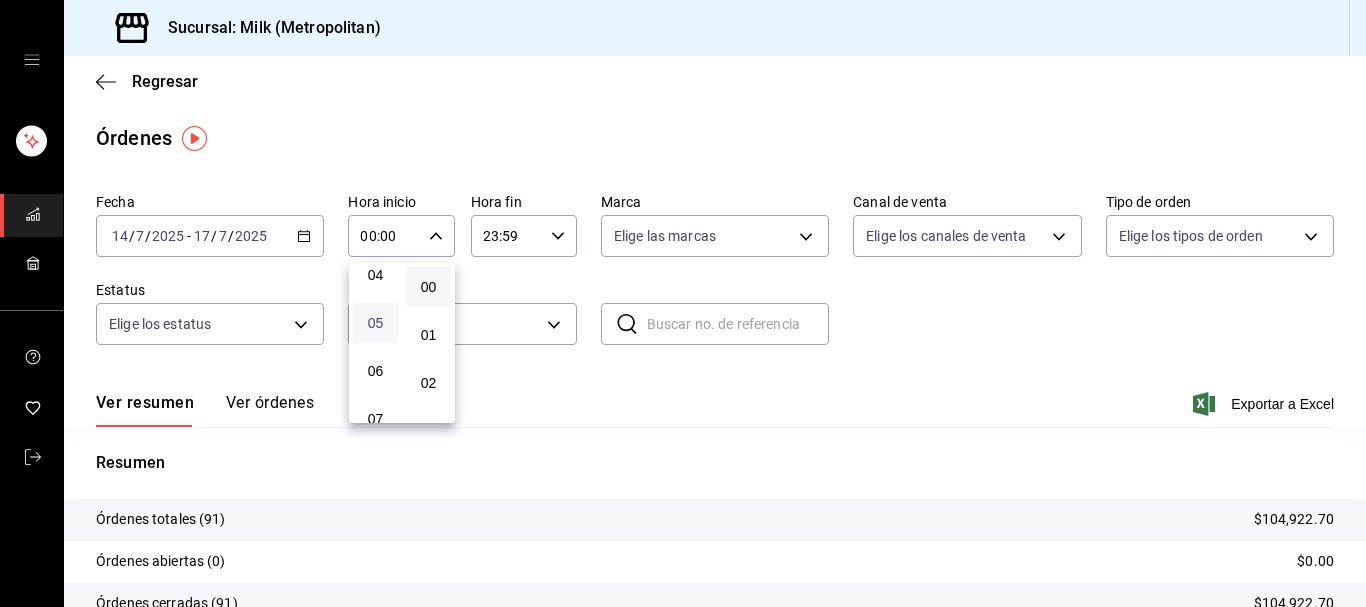 click on "05" at bounding box center [375, 323] 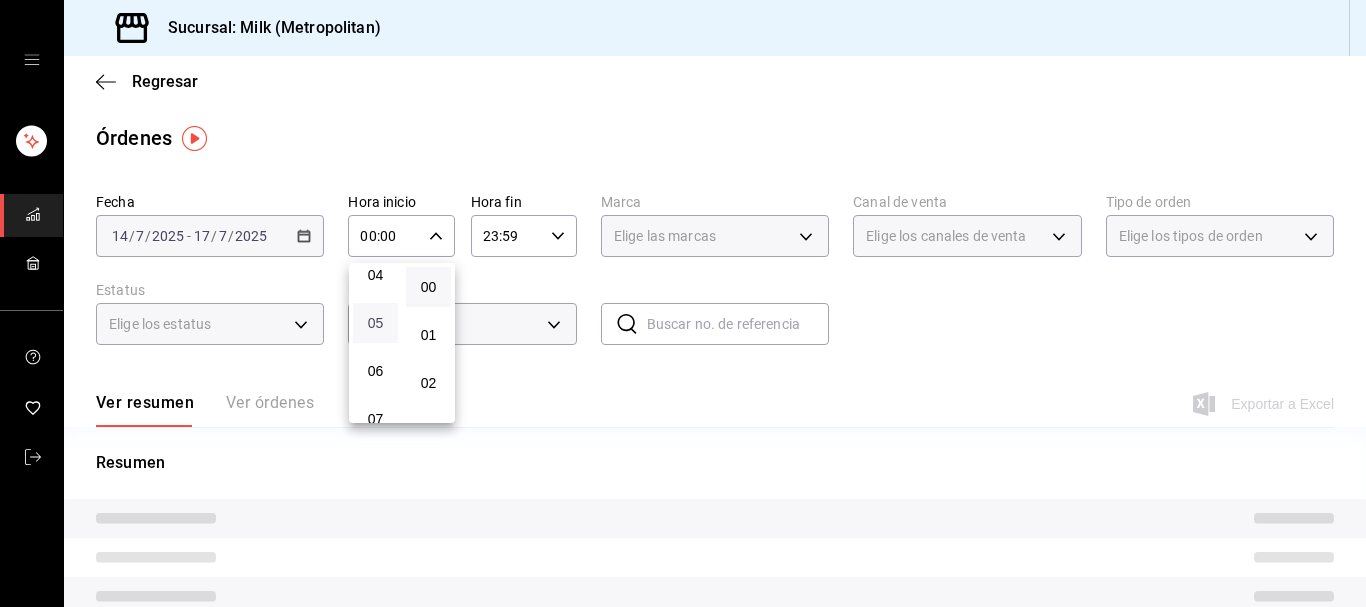 type on "05:00" 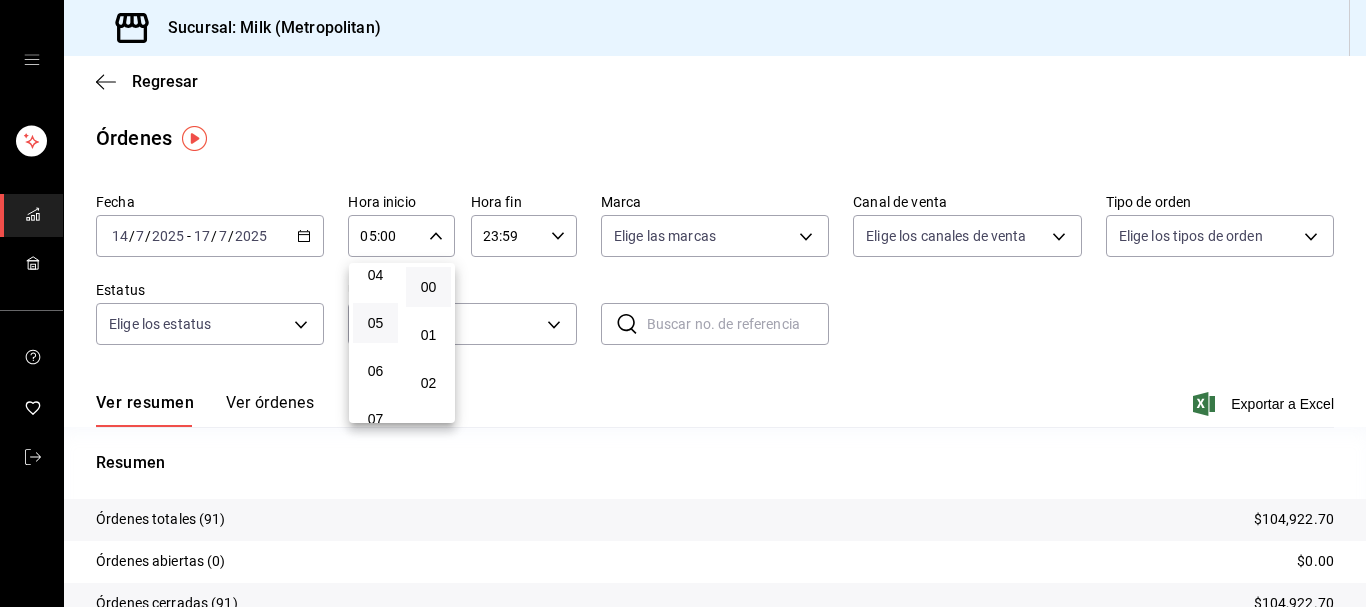 click at bounding box center (683, 303) 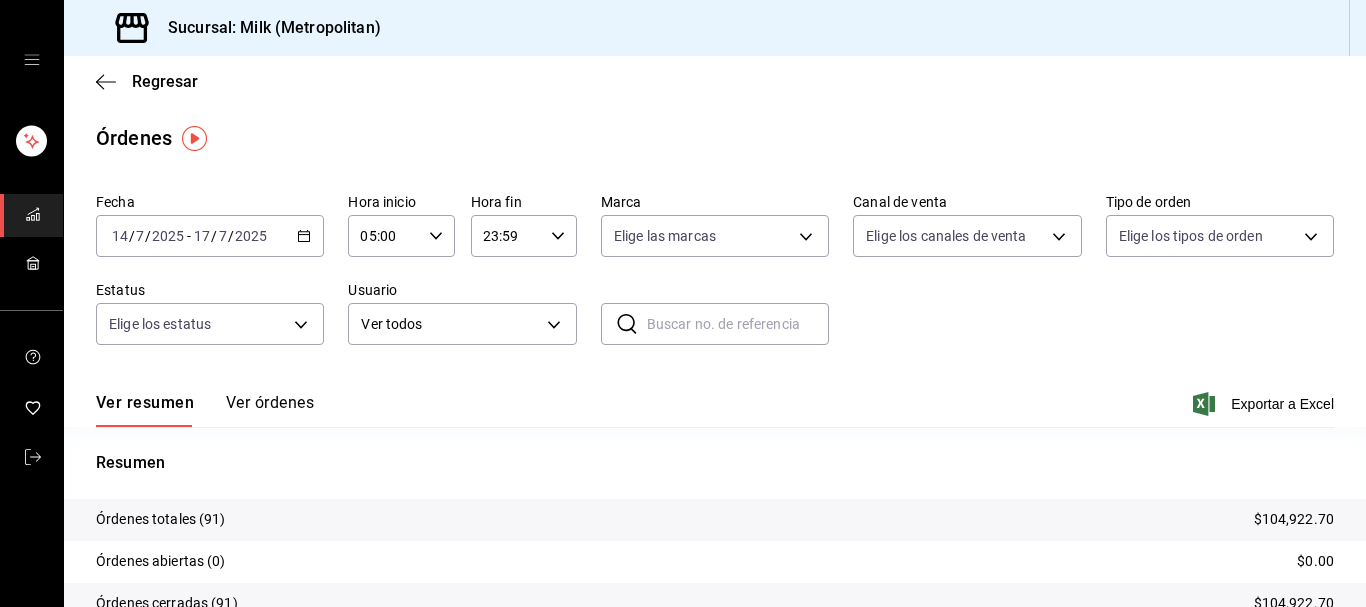 click 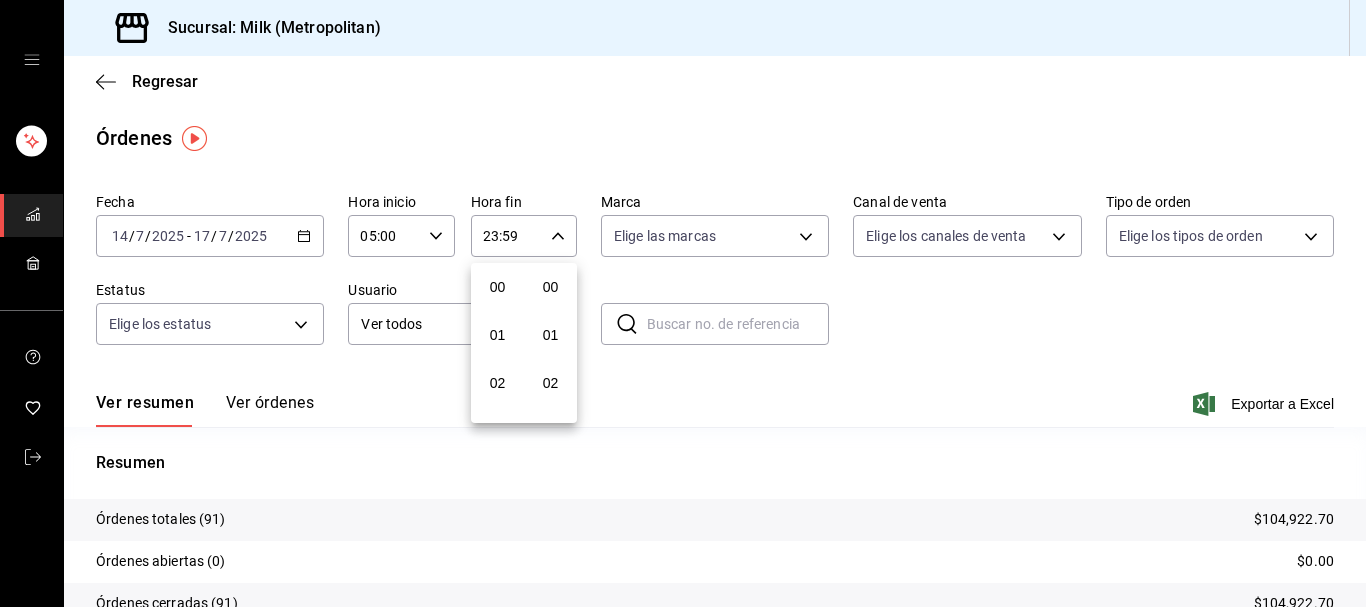 scroll, scrollTop: 1016, scrollLeft: 0, axis: vertical 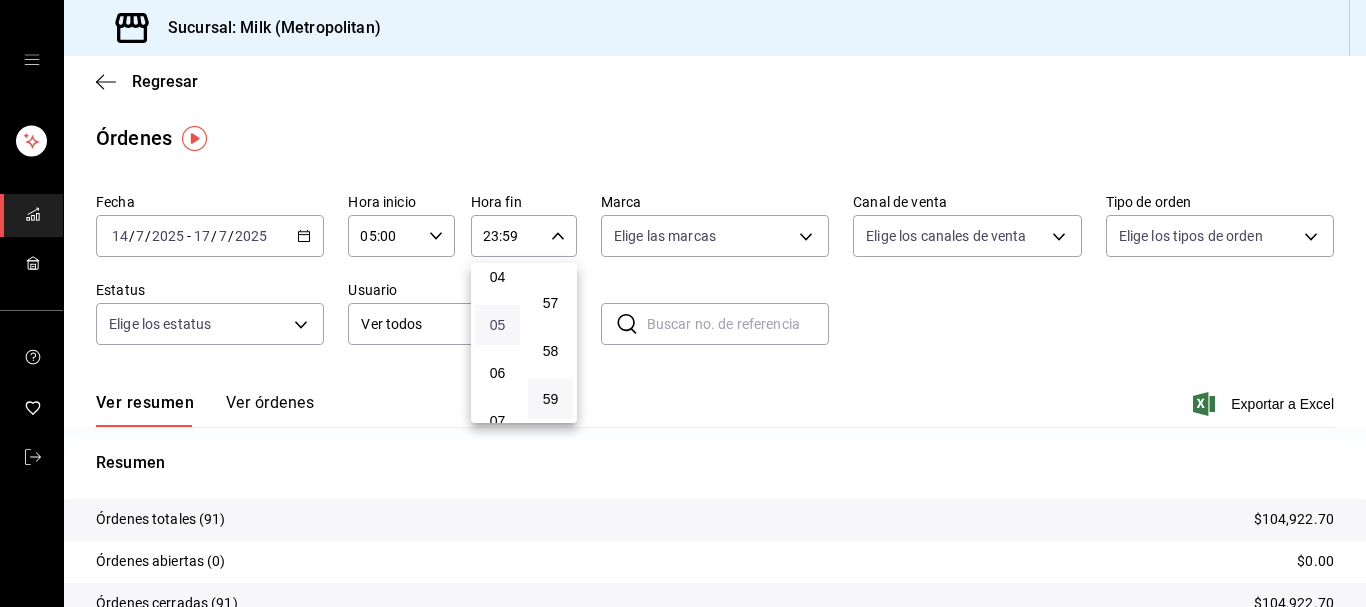 click on "05" at bounding box center [497, 325] 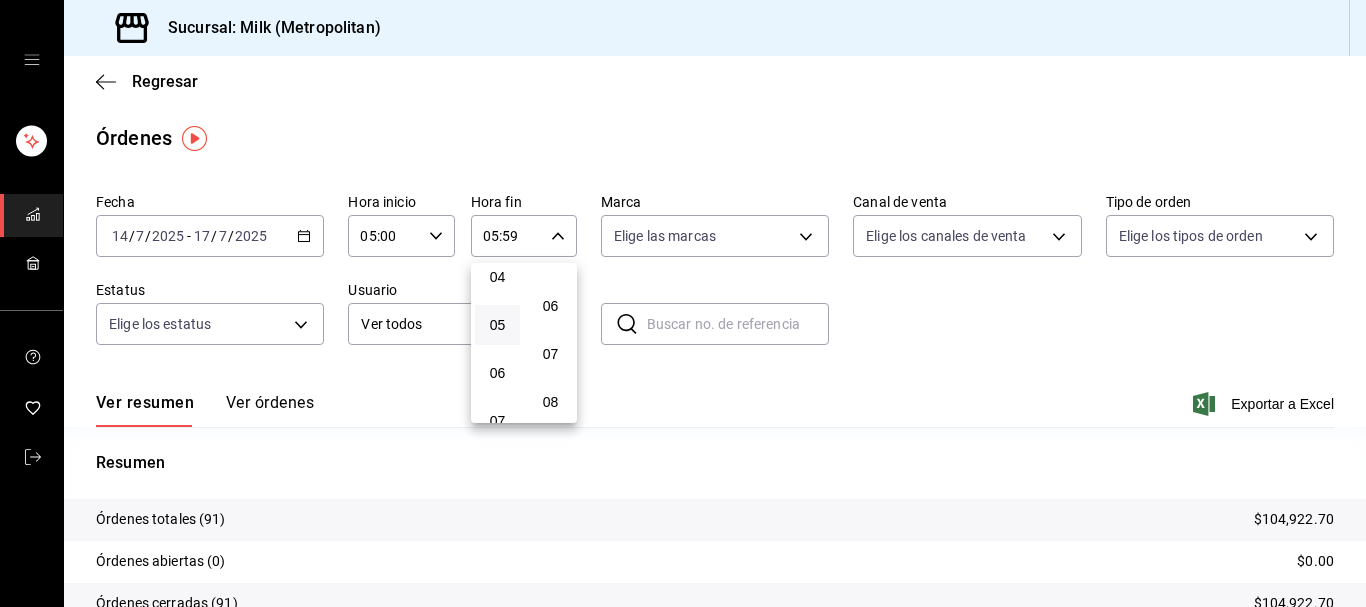 scroll, scrollTop: 0, scrollLeft: 0, axis: both 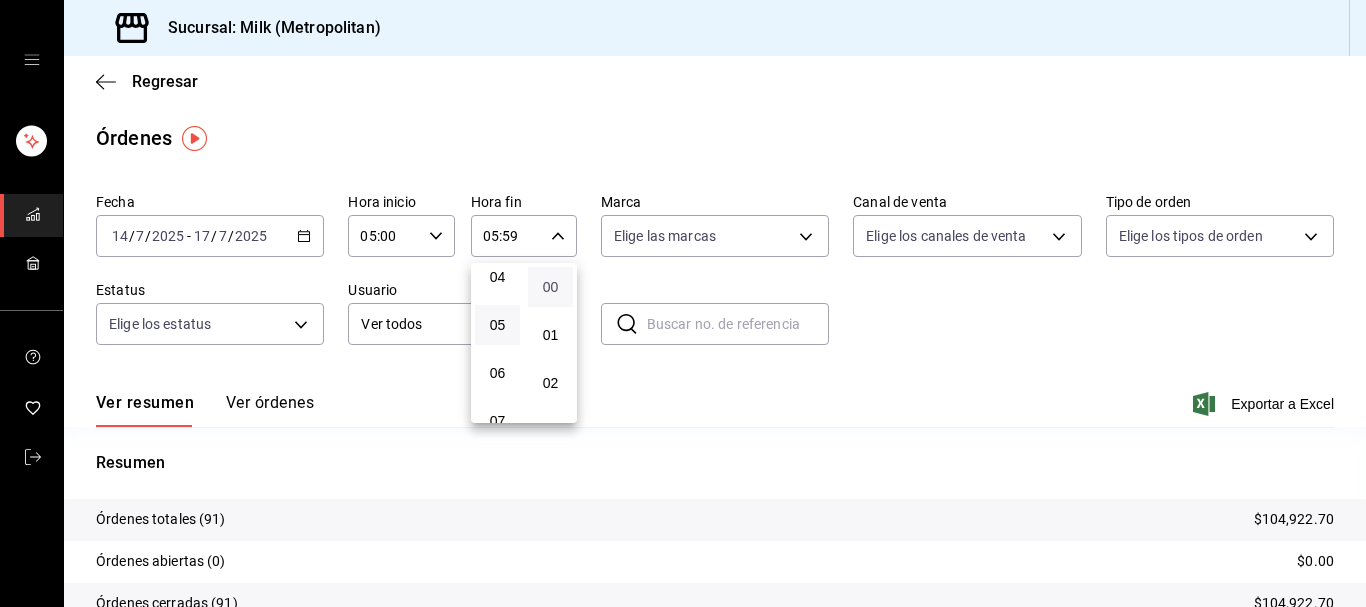 click on "00" at bounding box center [550, 287] 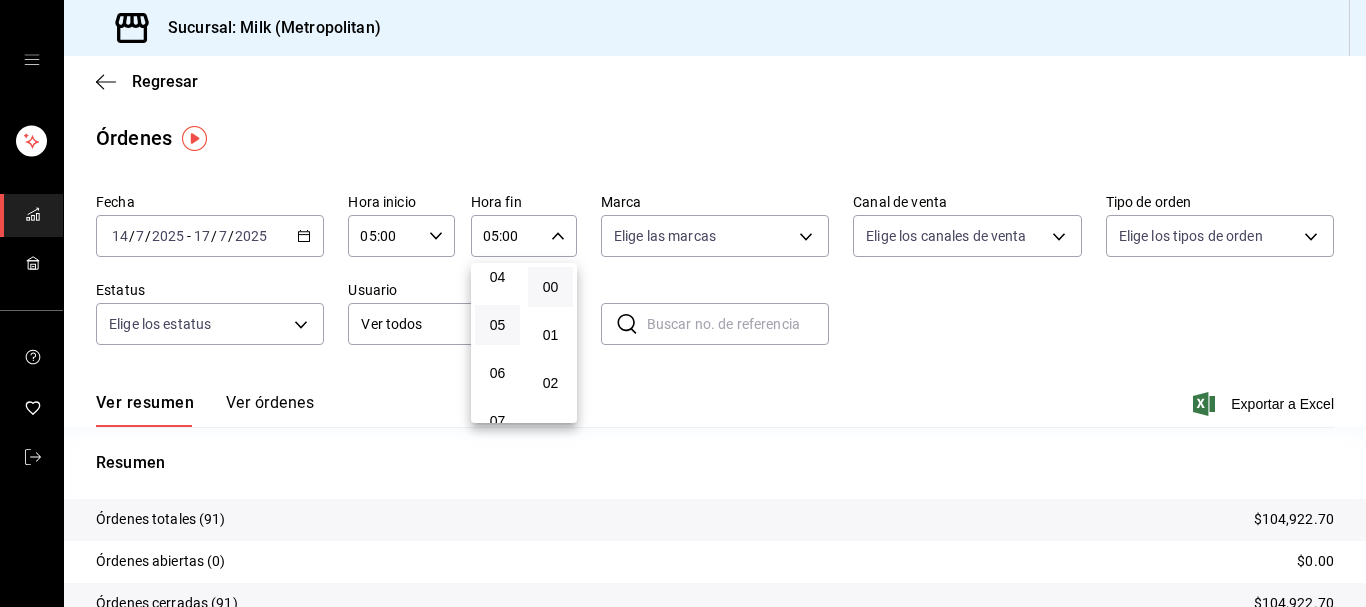 click at bounding box center (683, 303) 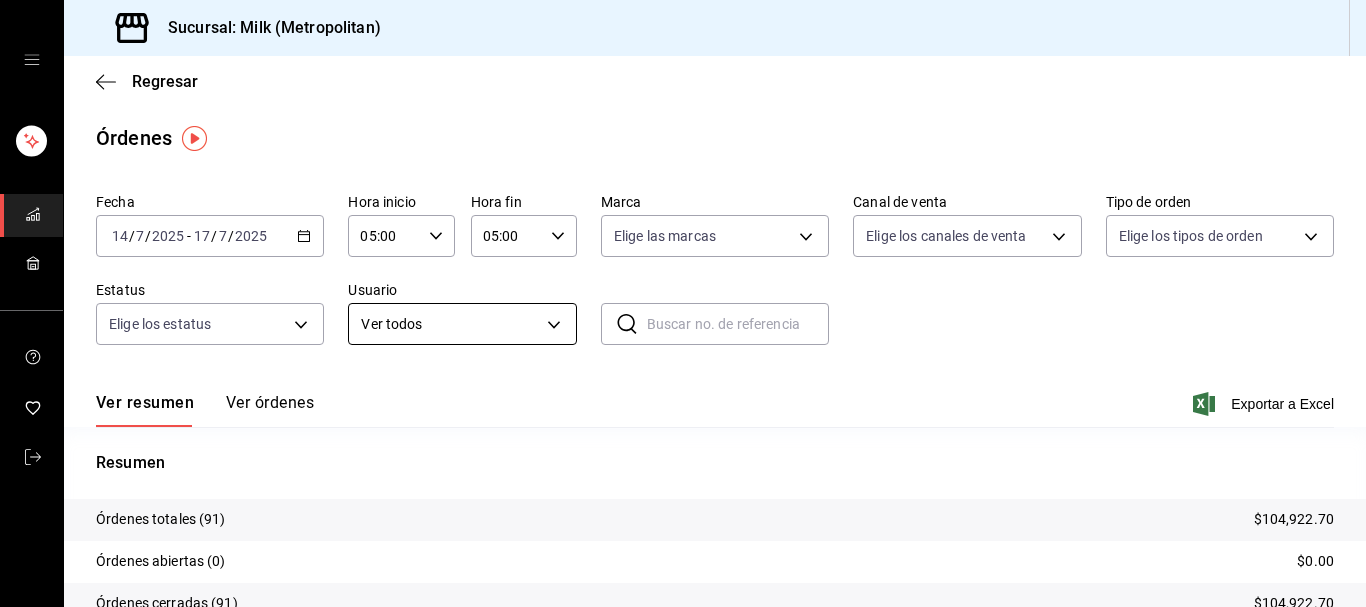 click on "Sucursal: Milk (Metropolitan) Regresar Órdenes Fecha [DATE] [DATE] - [DATE] [DATE] Hora inicio 05:00 Hora inicio Hora fin 05:00 Hora fin Marca Elige las marcas Canal de venta Elige los [PERSON_NAME] de venta Tipo de orden Elige los tipos de orden Estatus Elige los estatus Usuario Ver todos ALL ​ ​ Ver resumen Ver órdenes Exportar a Excel Resumen Órdenes totales (91) $104,922.70 Órdenes abiertas (0) $0.00 Órdenes cerradas (91) $104,922.70 Órdenes canceladas (0) $0.00 Órdenes negadas (0) $0.00 ¿Quieres ver el consumo promedio por orden y comensal? Ve al reporte de Ticket promedio GANA 1 MES GRATIS EN TU SUSCRIPCIÓN AQUÍ ¿Recuerdas cómo empezó tu restaurante?
[PERSON_NAME] puedes ayudar a un colega a tener el mismo cambio que tú viviste.
Recomienda Parrot directamente desde tu Portal Administrador.
Es fácil y rápido.
🎁 Por cada restaurante que se una, ganas 1 mes gratis. Ver video tutorial Ir a video Visitar centro de ayuda [PHONE_NUMBER] [EMAIL_ADDRESS][DOMAIN_NAME] [PHONE_NUMBER]" at bounding box center (683, 303) 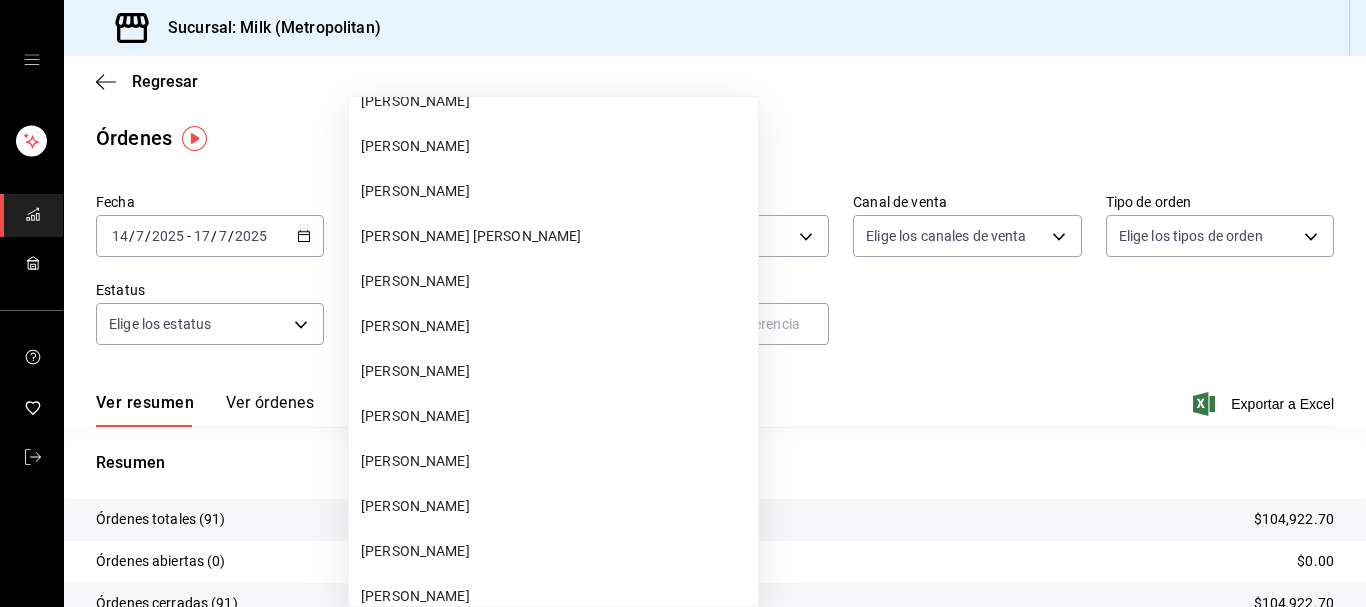 scroll, scrollTop: 72609, scrollLeft: 0, axis: vertical 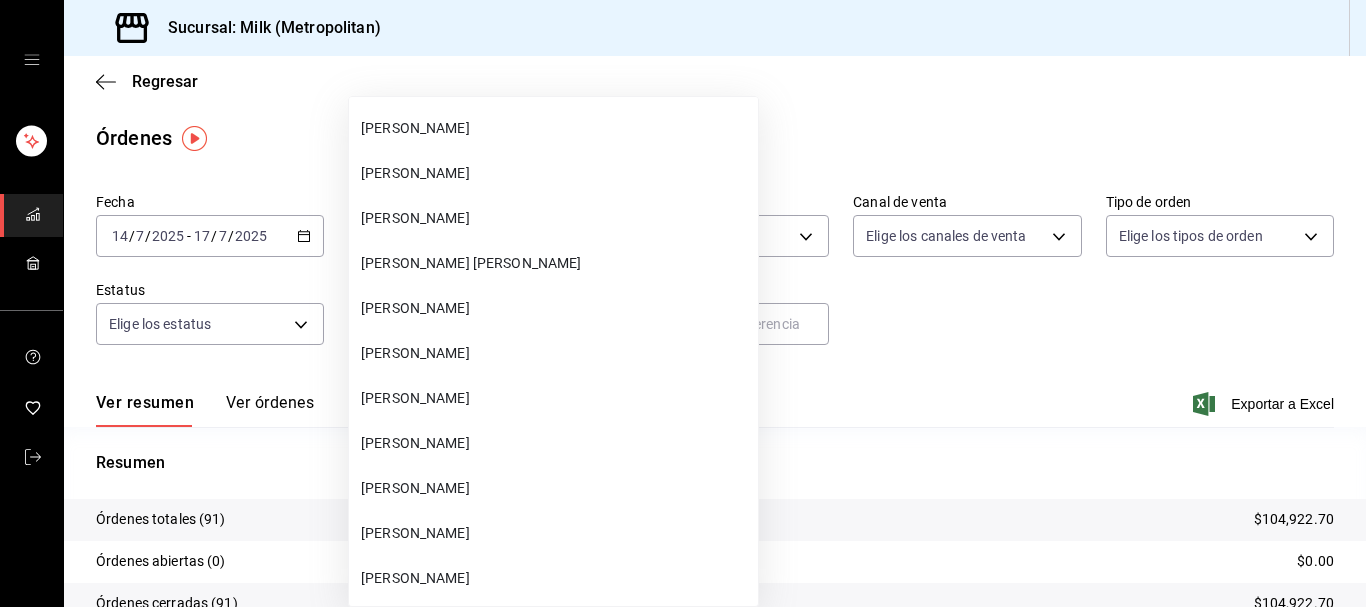 click on "[PERSON_NAME]" at bounding box center (555, 353) 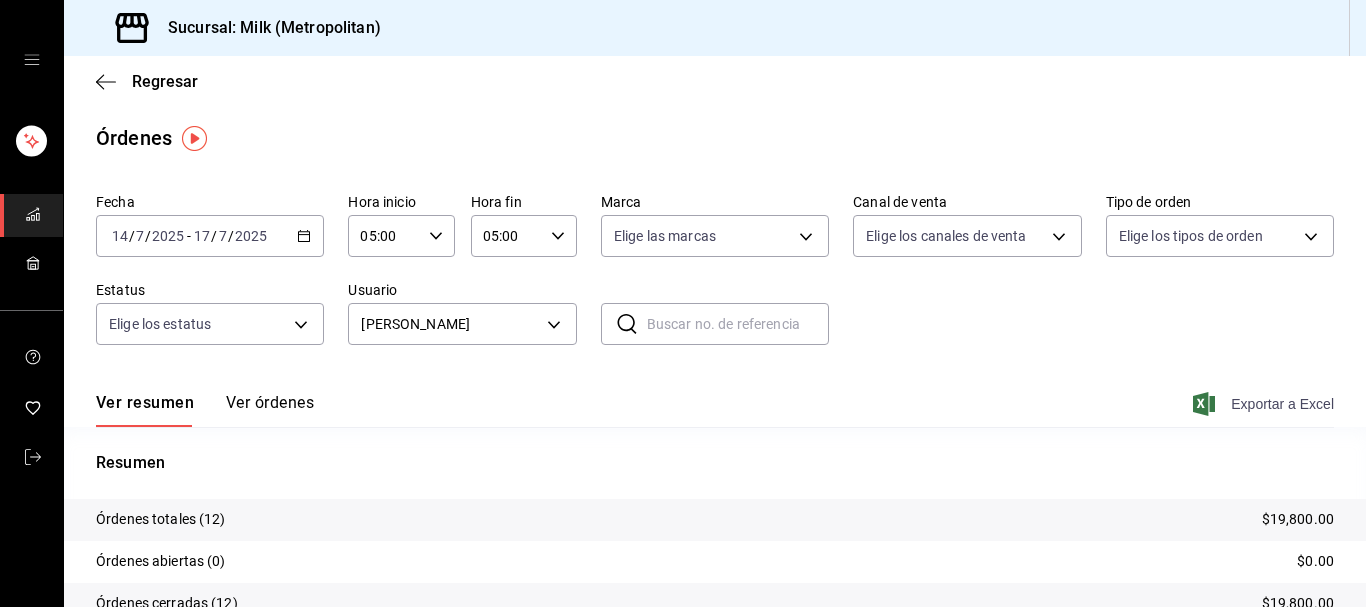 click on "Exportar a Excel" at bounding box center [1265, 404] 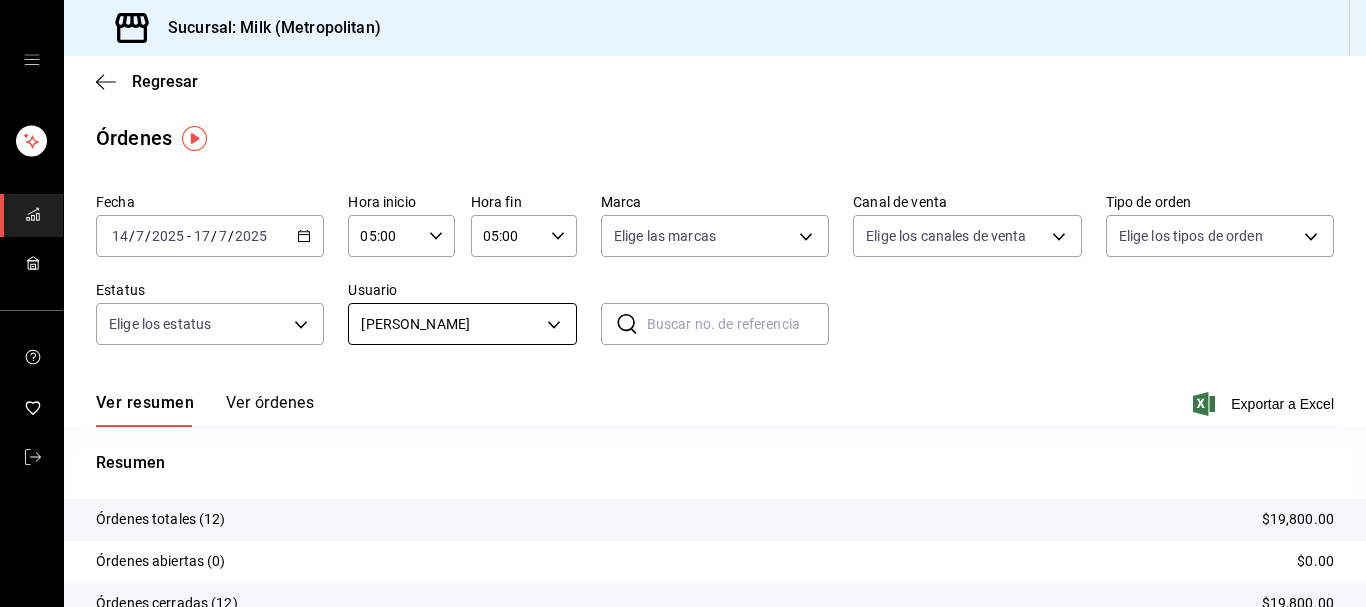 click on "Sucursal: Milk (Metropolitan) Regresar Órdenes Fecha [DATE] [DATE] - [DATE] [DATE] Hora inicio 05:00 Hora inicio Hora fin 05:00 Hora fin Marca Elige las marcas Canal de venta Elige los [PERSON_NAME] de venta Tipo de orden Elige los tipos de orden Estatus Elige los estatus Usuario [PERSON_NAME] be9f44d0-35f3-4b4b-aefa-a9bd1cbb4756 ​ ​ Ver resumen Ver órdenes Exportar a Excel Resumen Órdenes totales (12) $19,800.00 Órdenes abiertas (0) $0.00 Órdenes cerradas (12) $19,800.00 Órdenes canceladas (0) $0.00 Órdenes negadas (0) $0.00 ¿Quieres ver el consumo promedio por orden y comensal? Ve al reporte de Ticket promedio GANA 1 MES GRATIS EN TU SUSCRIPCIÓN AQUÍ ¿Recuerdas cómo empezó tu restaurante?
[PERSON_NAME] puedes ayudar a un colega a tener el mismo cambio que tú viviste.
Recomienda Parrot directamente desde tu Portal Administrador.
Es fácil y rápido.
🎁 Por cada restaurante que se una, ganas 1 mes gratis. Ver video tutorial Ir a video Visitar centro de ayuda [PHONE_NUMBER]" at bounding box center [683, 303] 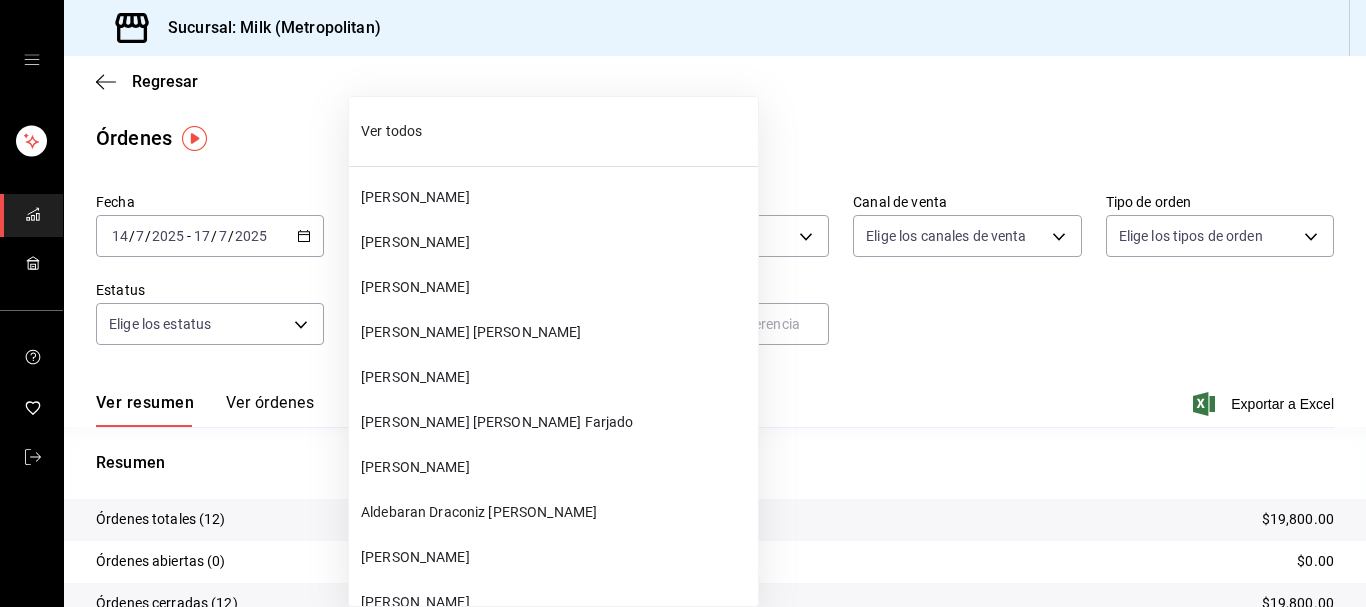scroll, scrollTop: 72612, scrollLeft: 0, axis: vertical 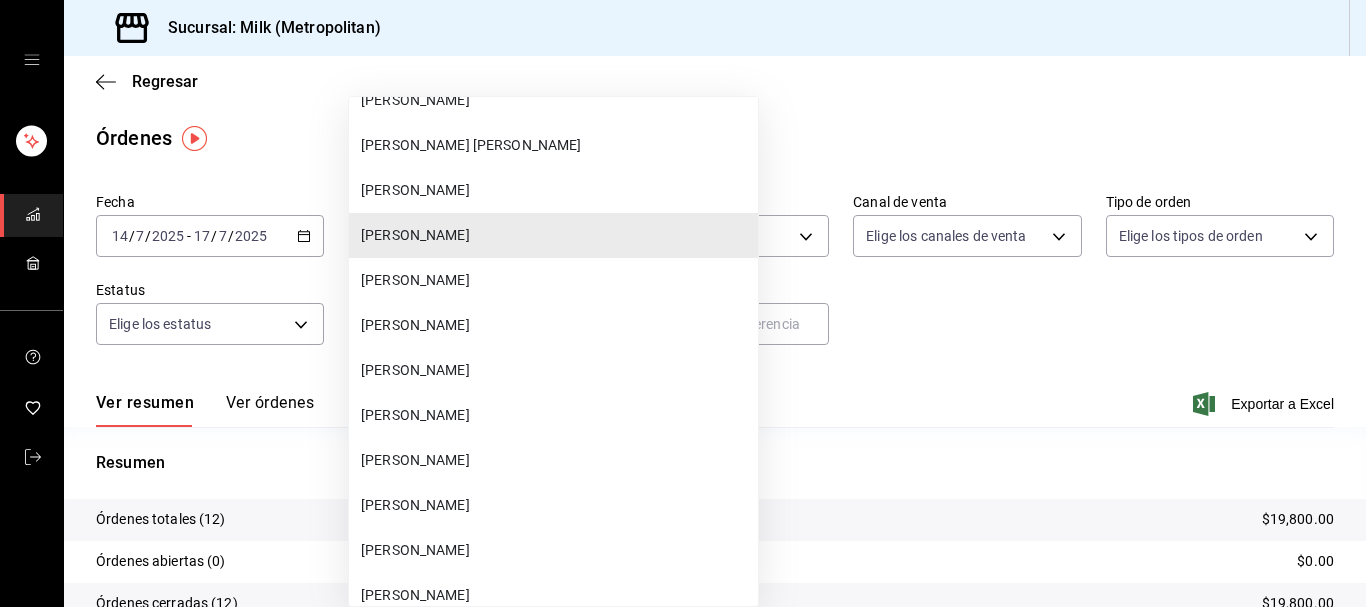 click on "[PERSON_NAME]" at bounding box center [555, 280] 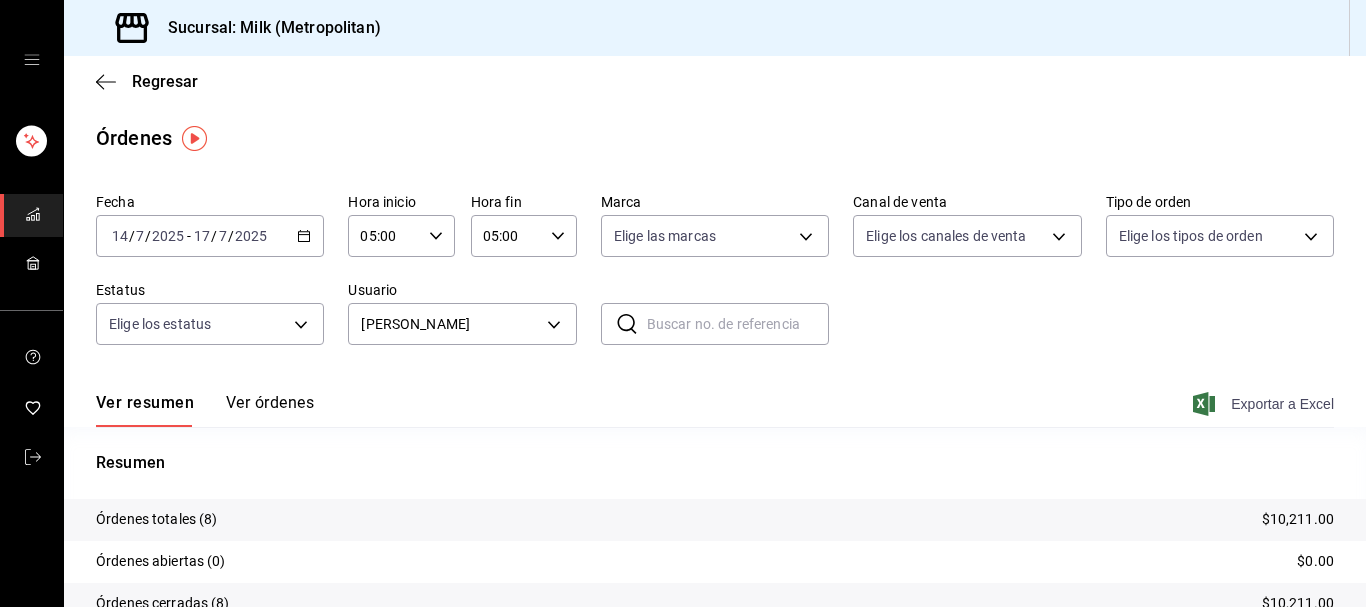 click on "Exportar a Excel" at bounding box center (1265, 404) 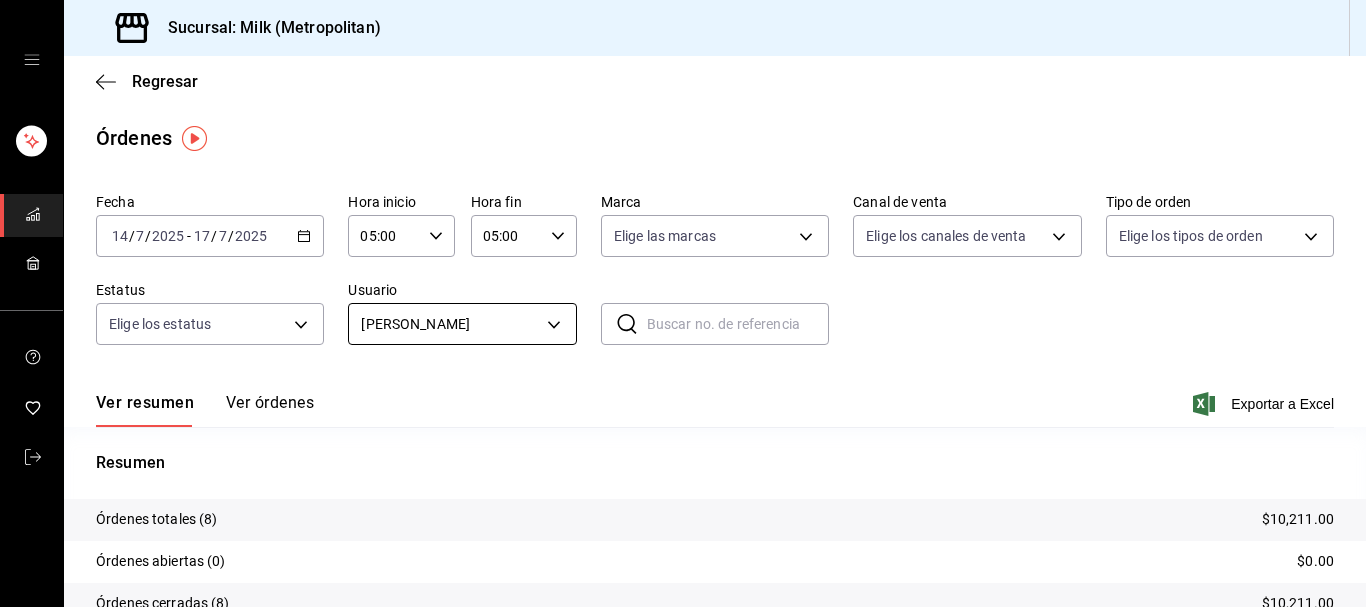click on "Sucursal: Milk (Metropolitan) Regresar Órdenes Fecha [DATE] [DATE] - [DATE] [DATE] Hora inicio 05:00 Hora inicio Hora fin 05:00 Hora fin Marca Elige las marcas Canal de venta Elige los [PERSON_NAME] de venta Tipo de orden Elige los tipos de orden Estatus Elige los estatus Usuario [PERSON_NAME] cd6f04c2-e53d-47d6-9633-31b4ebe320e7 ​ ​ Ver resumen Ver órdenes Exportar a Excel Resumen Órdenes totales (8) $10,211.00 Órdenes abiertas (0) $0.00 Órdenes cerradas (8) $10,211.00 Órdenes canceladas (0) $0.00 Órdenes negadas (0) $0.00 ¿Quieres ver el consumo promedio por orden y comensal? Ve al reporte de Ticket promedio GANA 1 MES GRATIS EN TU SUSCRIPCIÓN AQUÍ ¿Recuerdas cómo empezó tu restaurante?
[PERSON_NAME] puedes ayudar a un colega a tener el mismo cambio que tú viviste.
Recomienda Parrot directamente desde tu Portal Administrador.
Es fácil y rápido.
🎁 Por cada restaurante que se una, ganas 1 mes gratis. Ver video tutorial Ir a video Visitar centro de ayuda [PHONE_NUMBER]" at bounding box center [683, 303] 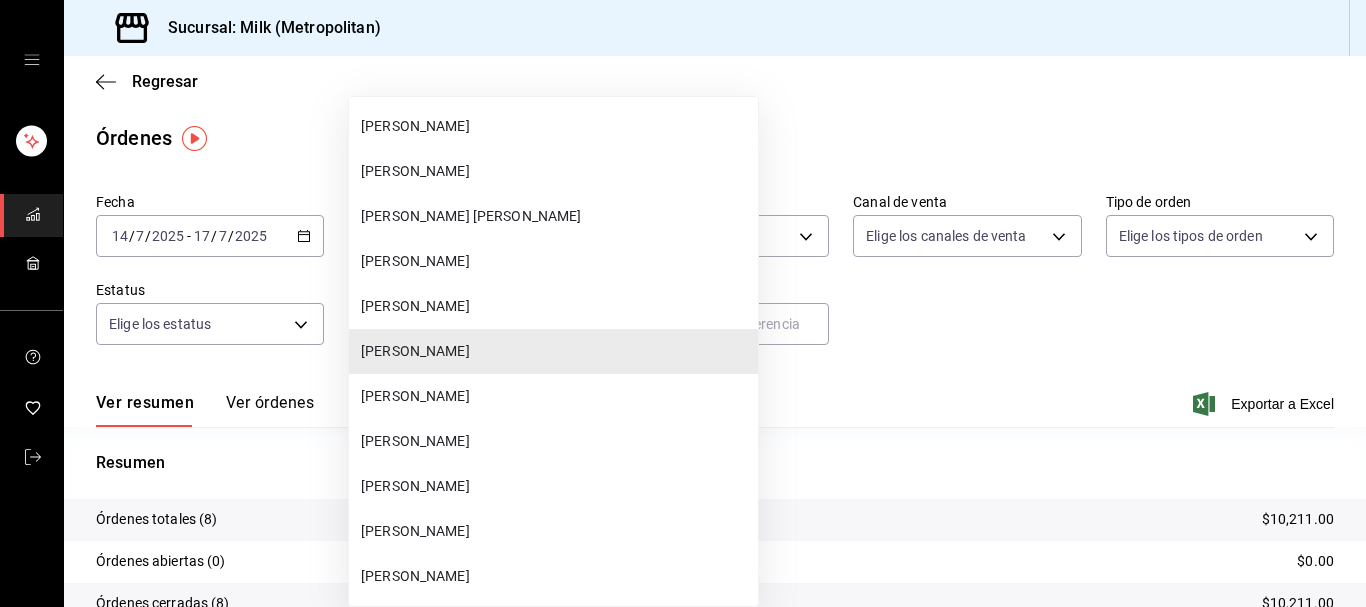 scroll, scrollTop: 72758, scrollLeft: 0, axis: vertical 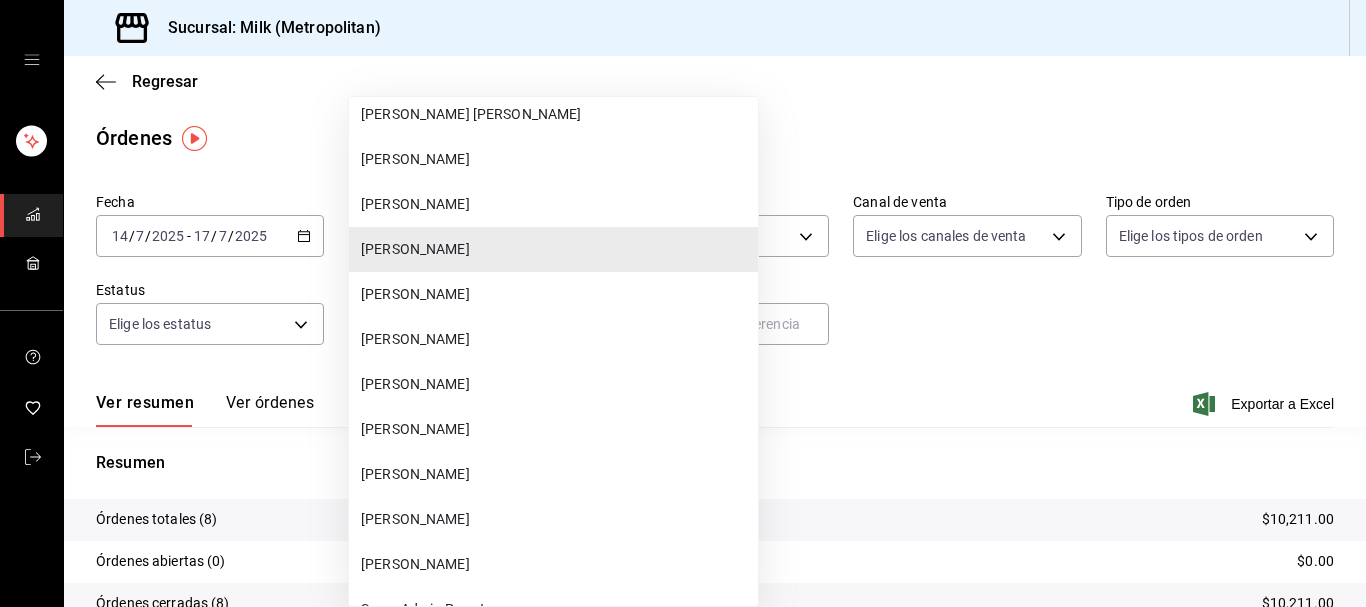 click on "[PERSON_NAME]" at bounding box center (555, 429) 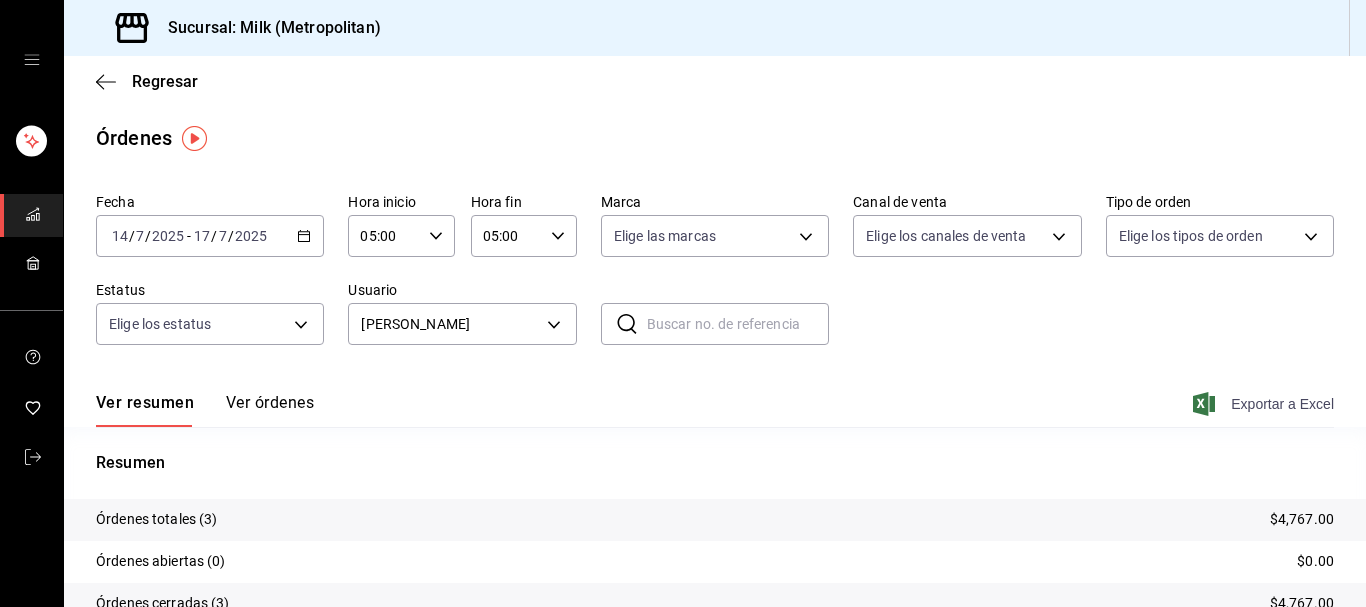 click on "Exportar a Excel" at bounding box center [1265, 404] 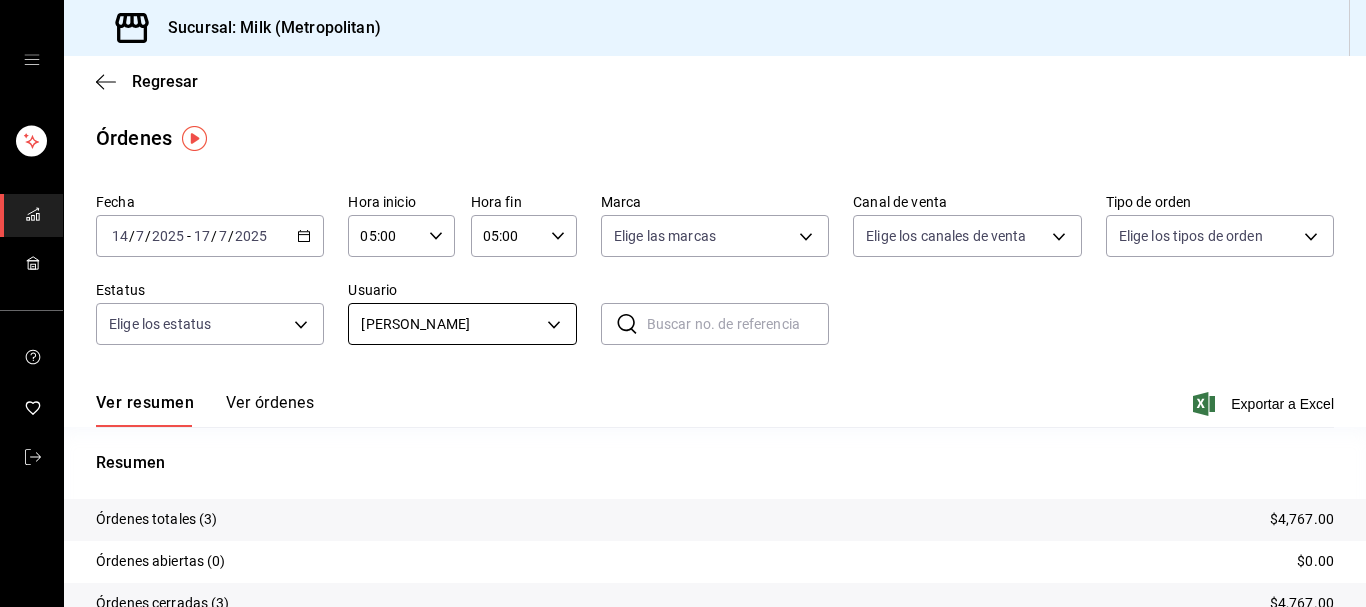 click on "Sucursal: Milk (Metropolitan) Regresar Órdenes Fecha [DATE] [DATE] - [DATE] [DATE] Hora inicio 05:00 Hora inicio Hora fin 05:00 Hora fin Marca Elige las marcas Canal de venta Elige los [PERSON_NAME] de venta Tipo de orden Elige los tipos de orden Estatus Elige los estatus Usuario [PERSON_NAME] f83e7047-d1b3-430b-a349-dae361ea25da ​ ​ Ver resumen Ver órdenes Exportar a Excel Resumen Órdenes totales (3) $4,767.00 Órdenes abiertas (0) $0.00 Órdenes cerradas (3) $4,767.00 Órdenes canceladas (0) $0.00 Órdenes negadas (0) $0.00 ¿Quieres ver el consumo promedio por orden y comensal? Ve al reporte de Ticket promedio GANA 1 MES GRATIS EN TU SUSCRIPCIÓN AQUÍ ¿Recuerdas cómo empezó tu restaurante?
[PERSON_NAME] puedes ayudar a un colega a tener el mismo cambio que tú viviste.
Recomienda Parrot directamente desde tu Portal Administrador.
Es fácil y rápido.
🎁 Por cada restaurante que se una, ganas 1 mes gratis. Ver video tutorial Ir a video Visitar centro de ayuda [PHONE_NUMBER]" at bounding box center (683, 303) 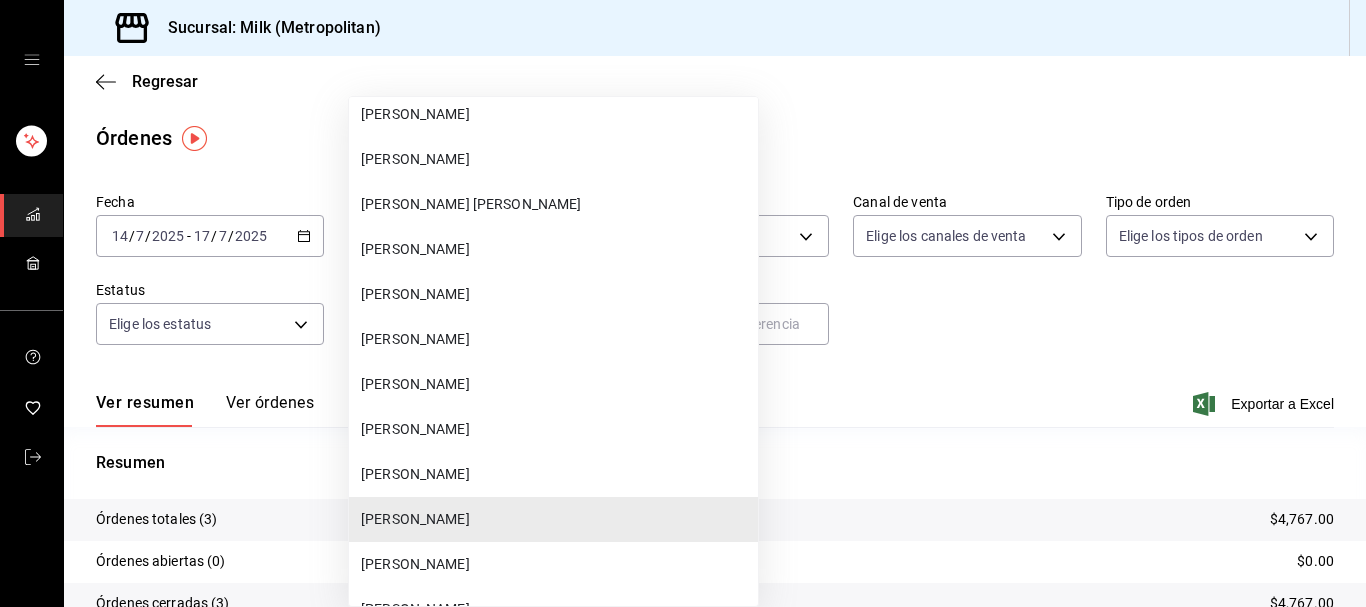 scroll, scrollTop: 72632, scrollLeft: 0, axis: vertical 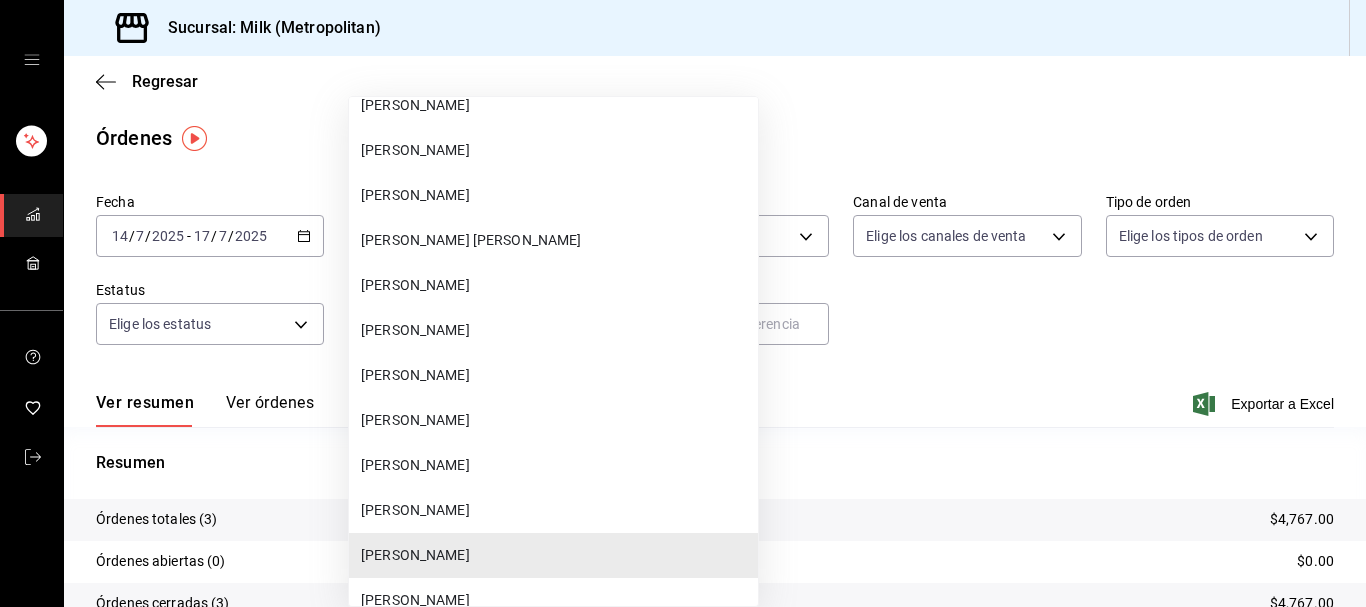click on "[PERSON_NAME]" at bounding box center (555, 285) 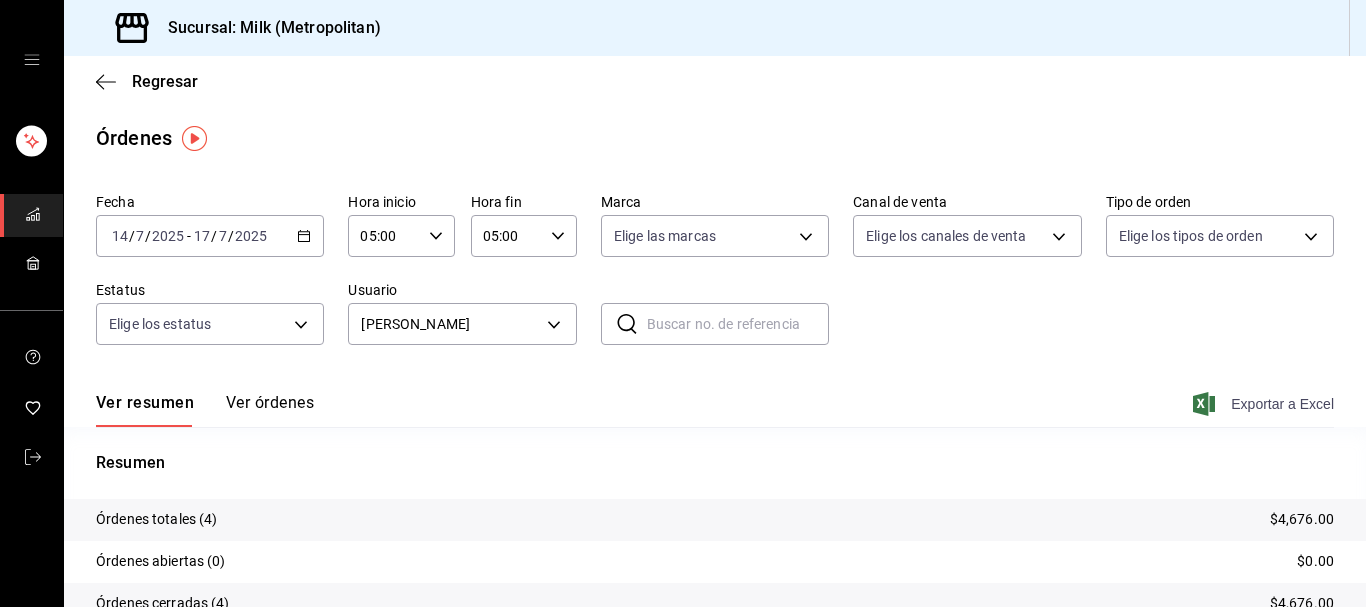 click on "Exportar a Excel" at bounding box center (1265, 404) 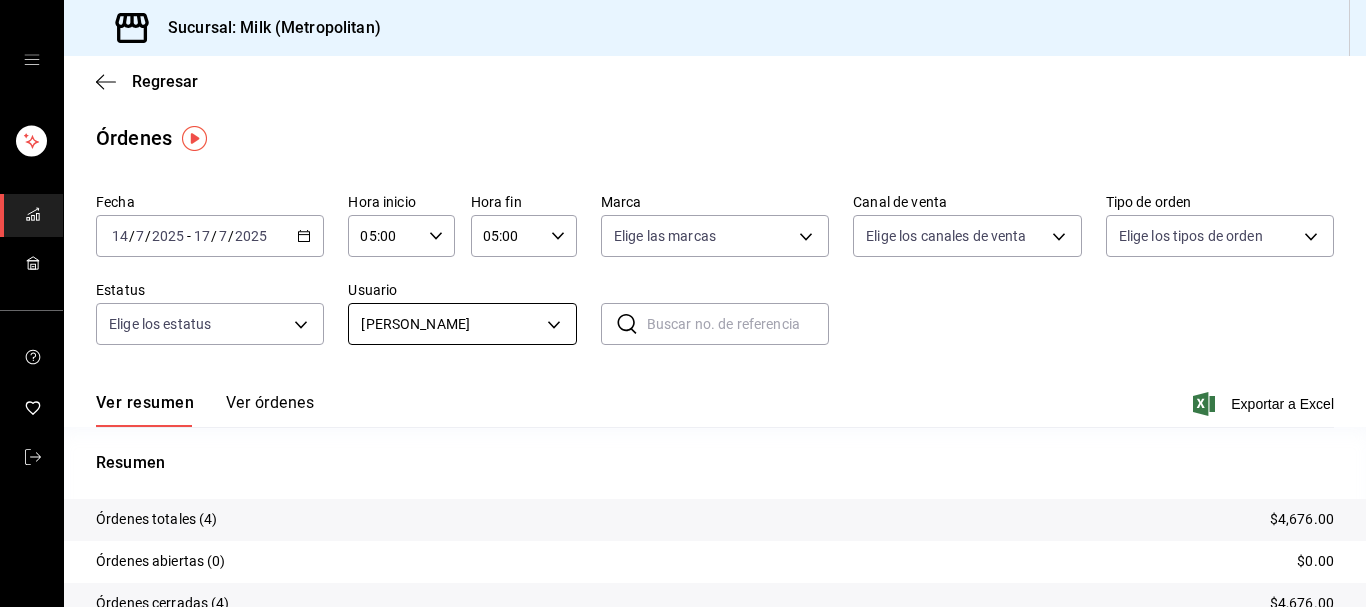 click on "Sucursal: Milk (Metropolitan) Regresar Órdenes Fecha [DATE] [DATE] - [DATE] [DATE] Hora inicio 05:00 Hora inicio Hora fin 05:00 Hora fin Marca Elige las marcas Canal de venta Elige los [PERSON_NAME] de venta Tipo de orden Elige los tipos de orden Estatus Elige los estatus Usuario [PERSON_NAME] ba73219b-fdff-4849-9034-1cd5948317d7 ​ ​ Ver resumen Ver órdenes Exportar a Excel Resumen Órdenes totales (4) $4,676.00 Órdenes abiertas (0) $0.00 Órdenes cerradas (4) $4,676.00 Órdenes canceladas (0) $0.00 Órdenes negadas (0) $0.00 ¿Quieres ver el consumo promedio por orden y comensal? Ve al reporte de Ticket promedio GANA 1 MES GRATIS EN TU SUSCRIPCIÓN AQUÍ ¿Recuerdas cómo empezó tu restaurante?
[PERSON_NAME] puedes ayudar a un colega a tener el mismo cambio que tú viviste.
Recomienda Parrot directamente desde tu Portal Administrador.
Es fácil y rápido.
🎁 Por cada restaurante que se una, ganas 1 mes gratis. Ver video tutorial Ir a video Visitar centro de ayuda [PHONE_NUMBER]" at bounding box center (683, 303) 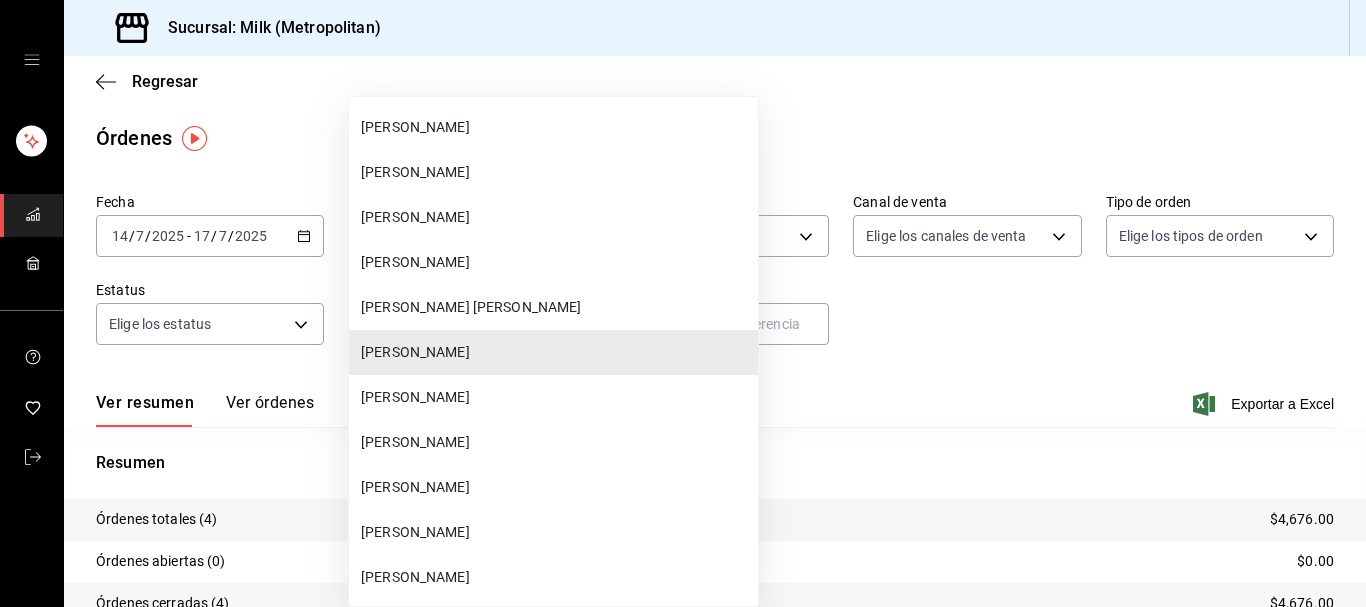 scroll, scrollTop: 72667, scrollLeft: 0, axis: vertical 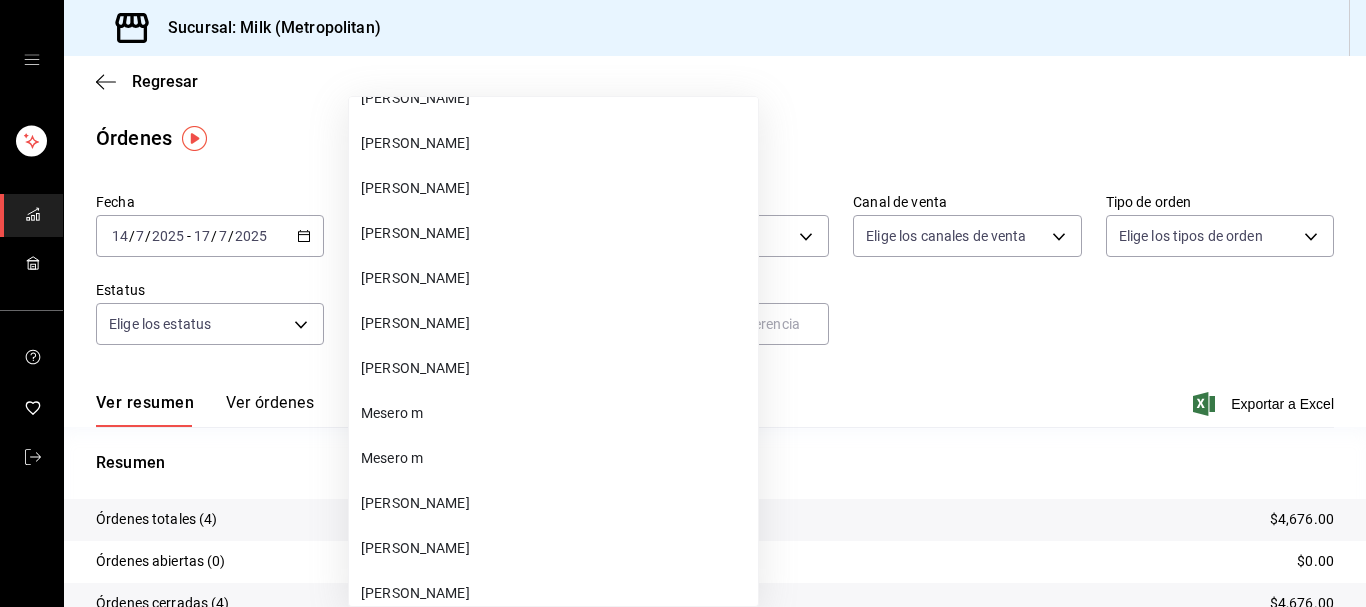 click on "[PERSON_NAME]" at bounding box center [555, 233] 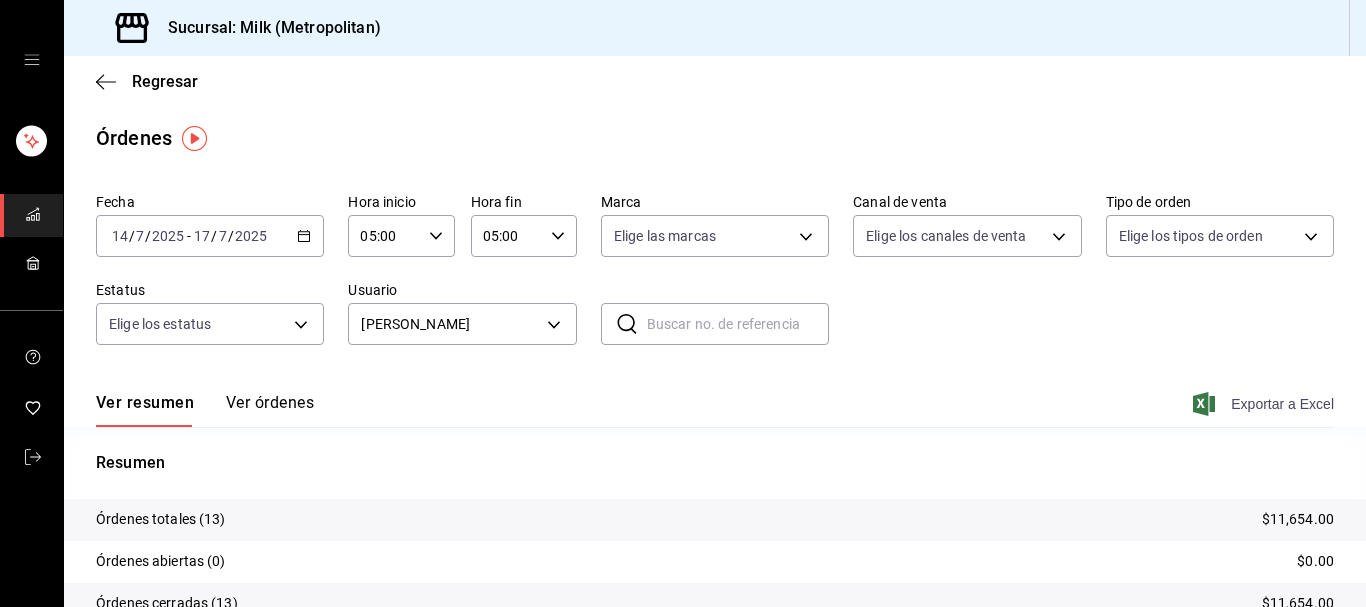 click on "Exportar a Excel" at bounding box center [1265, 404] 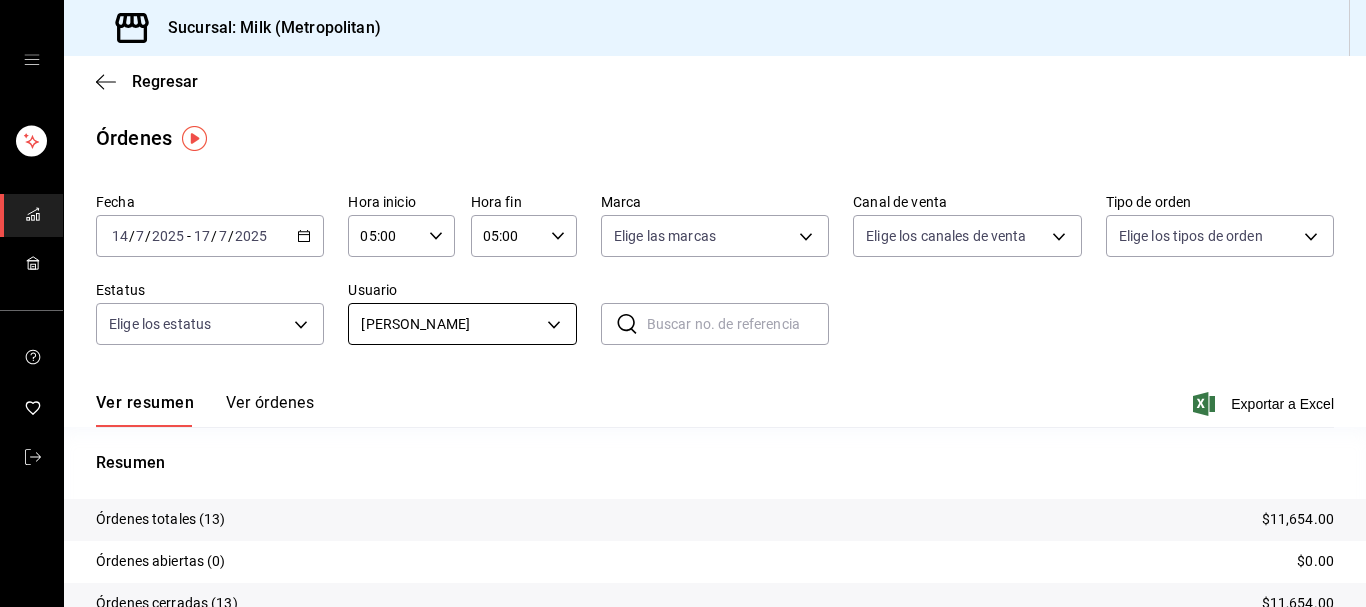 click on "Sucursal: Milk (Metropolitan) Regresar Órdenes Fecha [DATE] [DATE] - [DATE] [DATE] Hora inicio 05:00 Hora inicio Hora fin 05:00 Hora fin Marca Elige las marcas Canal de venta Elige los [PERSON_NAME] de venta Tipo de orden Elige los tipos de orden Estatus Elige los estatus Usuario [PERSON_NAME] cd888176-7e70-4654-9546-eaa365a64d8c ​ ​ Ver resumen Ver órdenes Exportar a Excel Resumen Órdenes totales (13) $11,654.00 Órdenes abiertas (0) $0.00 Órdenes cerradas (13) $11,654.00 Órdenes canceladas (0) $0.00 Órdenes negadas (0) $0.00 ¿Quieres ver el consumo promedio por orden y comensal? Ve al reporte de Ticket promedio GANA 1 MES GRATIS EN TU SUSCRIPCIÓN AQUÍ ¿Recuerdas cómo empezó tu restaurante?
[PERSON_NAME] puedes ayudar a un colega a tener el mismo cambio que tú viviste.
Recomienda Parrot directamente desde tu Portal Administrador.
Es fácil y rápido.
🎁 Por cada restaurante que se una, ganas 1 mes gratis. Ver video tutorial Ir a video Visitar centro de ayuda [PHONE_NUMBER]" at bounding box center (683, 303) 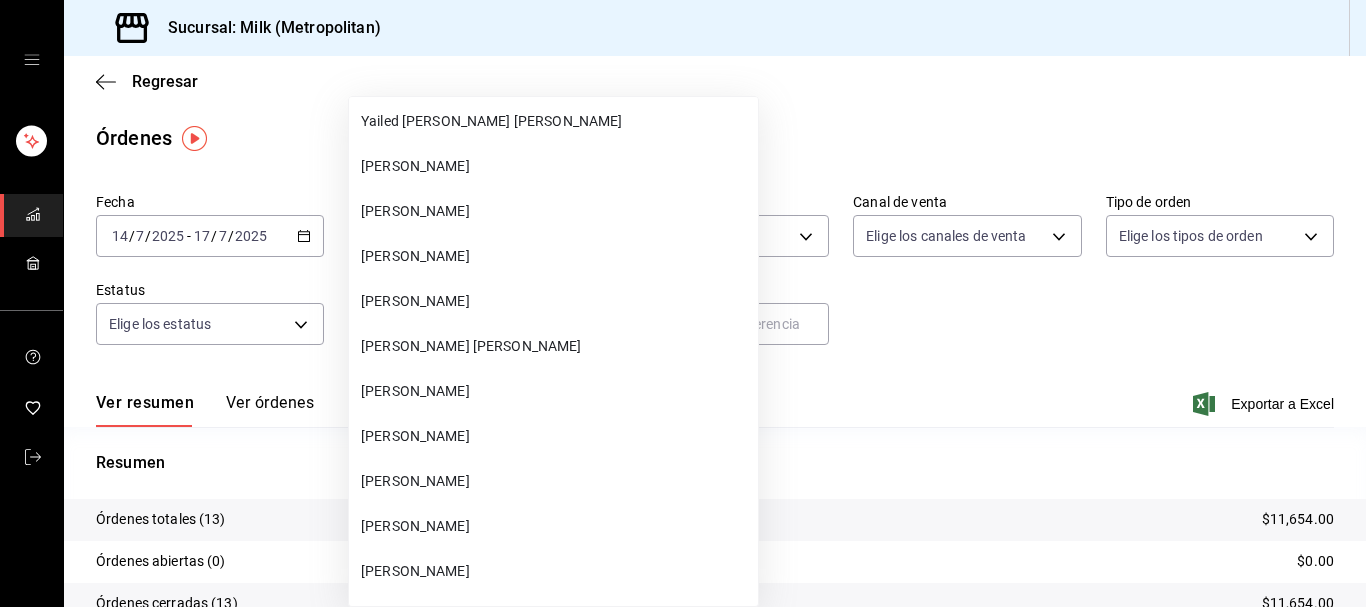 scroll, scrollTop: 55820, scrollLeft: 0, axis: vertical 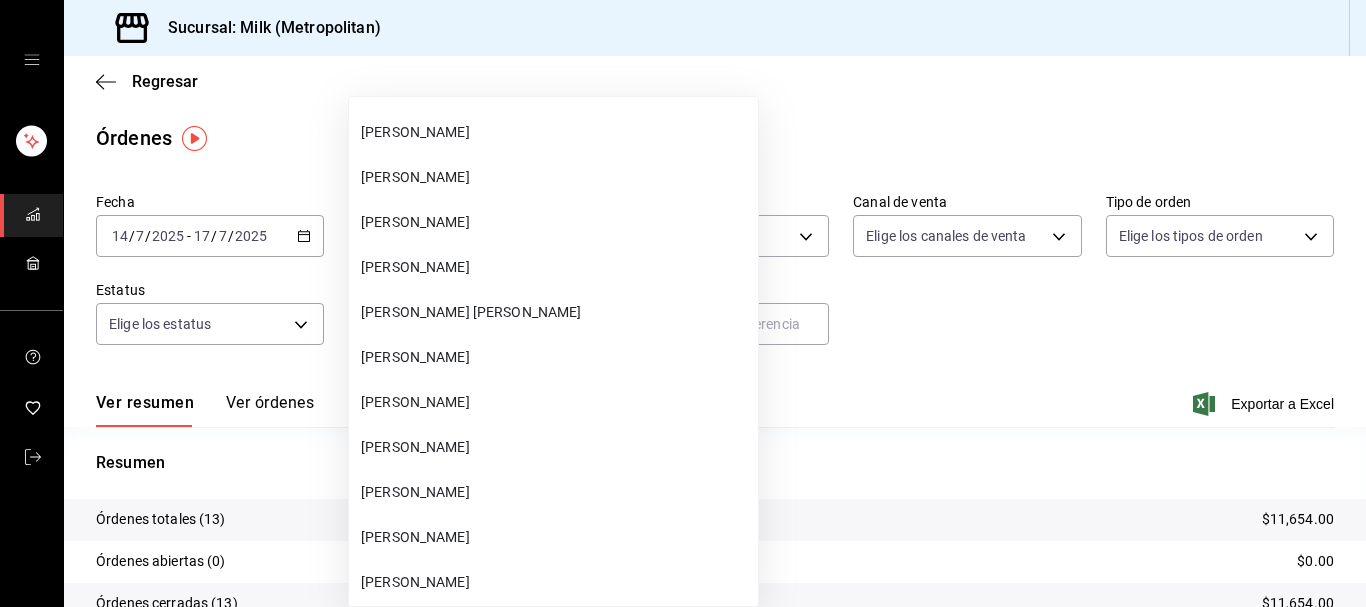 click on "[PERSON_NAME]" at bounding box center (555, 447) 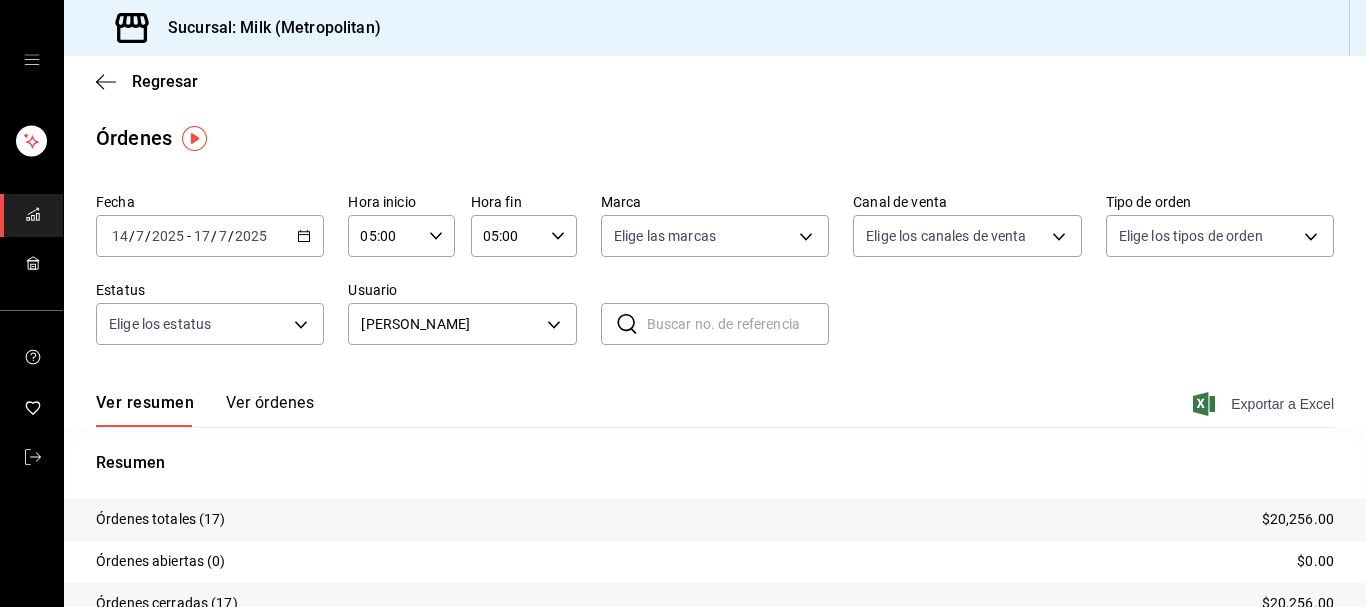 click on "Exportar a Excel" at bounding box center [1265, 404] 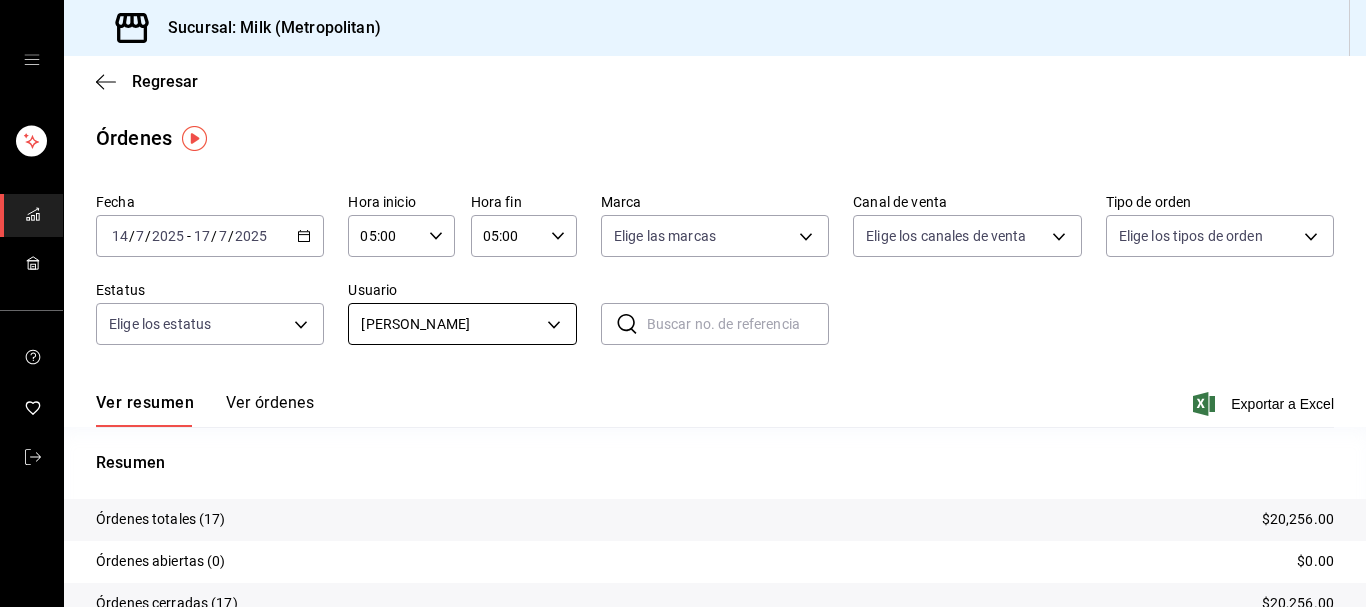 click on "Sucursal: Milk (Metropolitan) Regresar Órdenes Fecha [DATE] [DATE] - [DATE] [DATE] Hora inicio 05:00 Hora inicio Hora fin 05:00 Hora fin Marca Elige las marcas Canal de venta Elige los [PERSON_NAME] de venta Tipo de orden Elige los tipos de orden Estatus Elige los estatus Usuario [PERSON_NAME] MERACADO f0cdbbcd-b5d1-4582-9cd0-364c2301ad7d ​ ​ Ver resumen Ver órdenes Exportar a Excel Resumen Órdenes totales (17) $20,256.00 Órdenes abiertas (0) $0.00 Órdenes cerradas (17) $20,256.00 Órdenes canceladas (0) $0.00 Órdenes negadas (0) $0.00 ¿Quieres ver el consumo promedio por orden y comensal? Ve al reporte de Ticket promedio GANA 1 MES GRATIS EN TU SUSCRIPCIÓN AQUÍ ¿Recuerdas cómo empezó tu restaurante?
[PERSON_NAME] puedes ayudar a un colega a tener el mismo cambio que tú viviste.
Recomienda Parrot directamente desde tu Portal Administrador.
Es fácil y rápido.
🎁 Por cada restaurante que se una, ganas 1 mes gratis. Ver video tutorial Ir a video Visitar centro de ayuda" at bounding box center (683, 303) 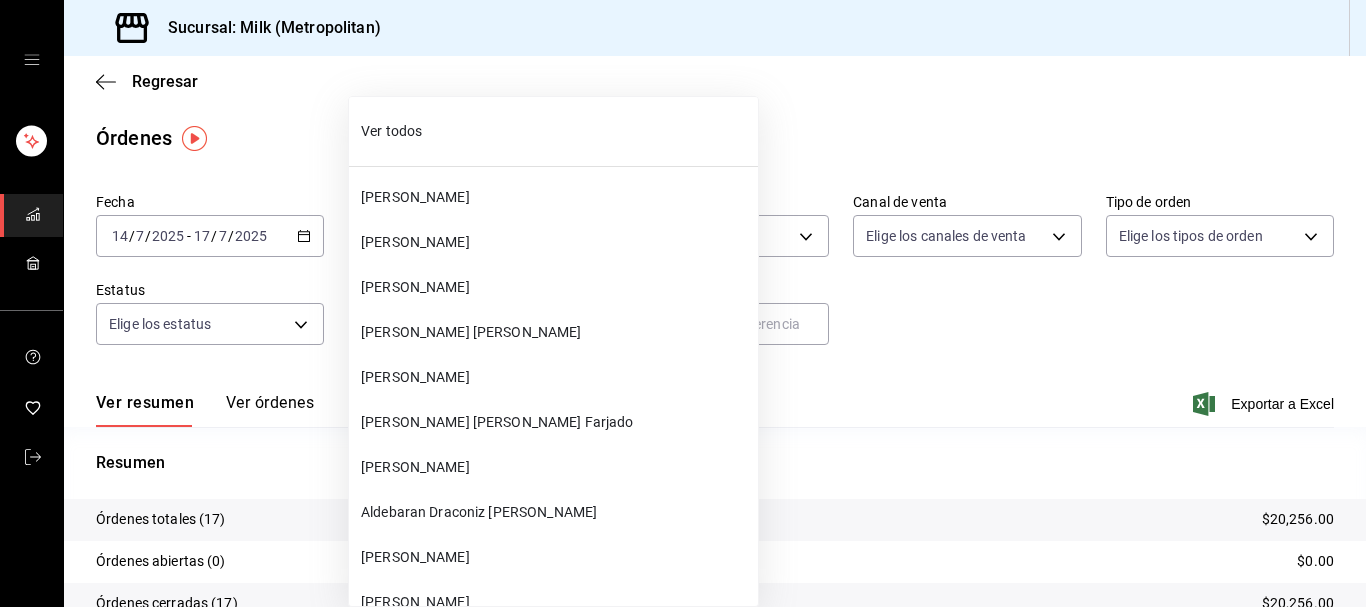 scroll, scrollTop: 55916, scrollLeft: 0, axis: vertical 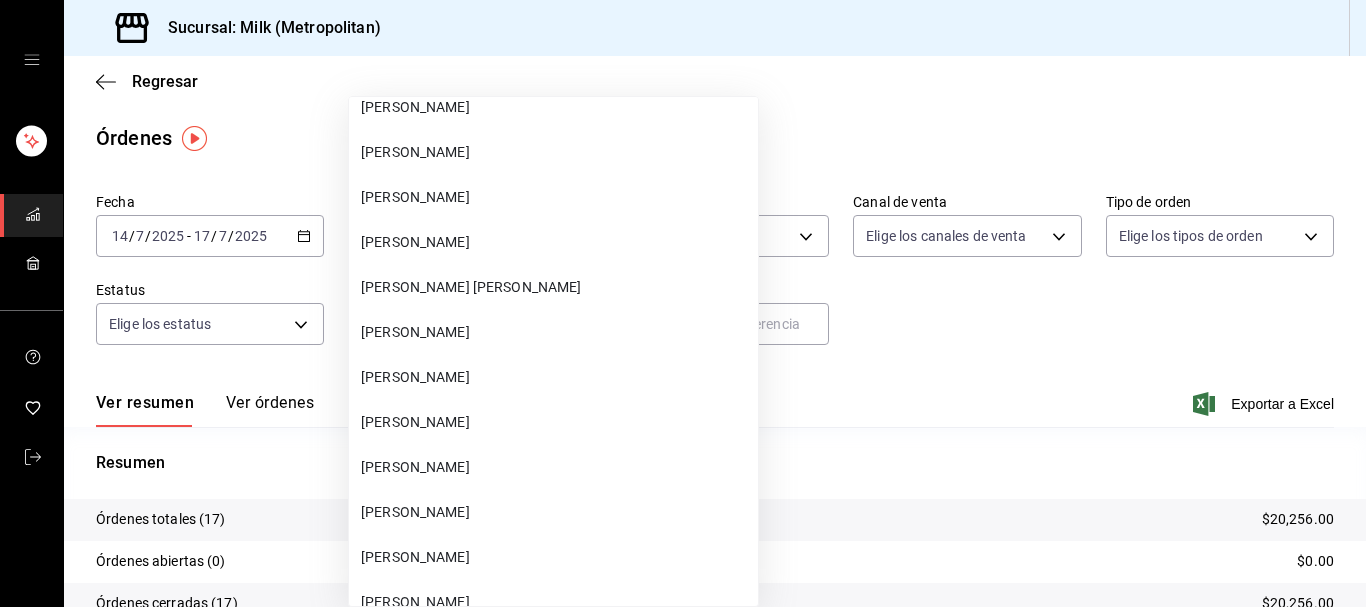 click on "[PERSON_NAME]" at bounding box center (555, 377) 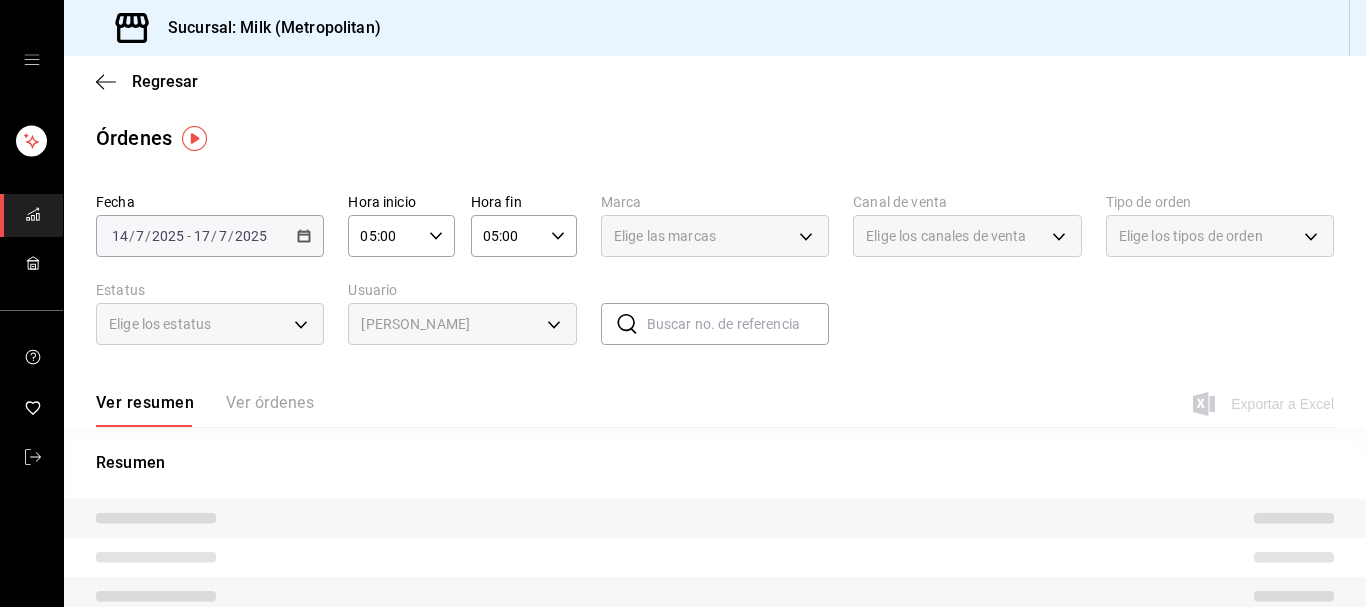 type on "be9f44d0-35f3-4b4b-aefa-a9bd1cbb4756" 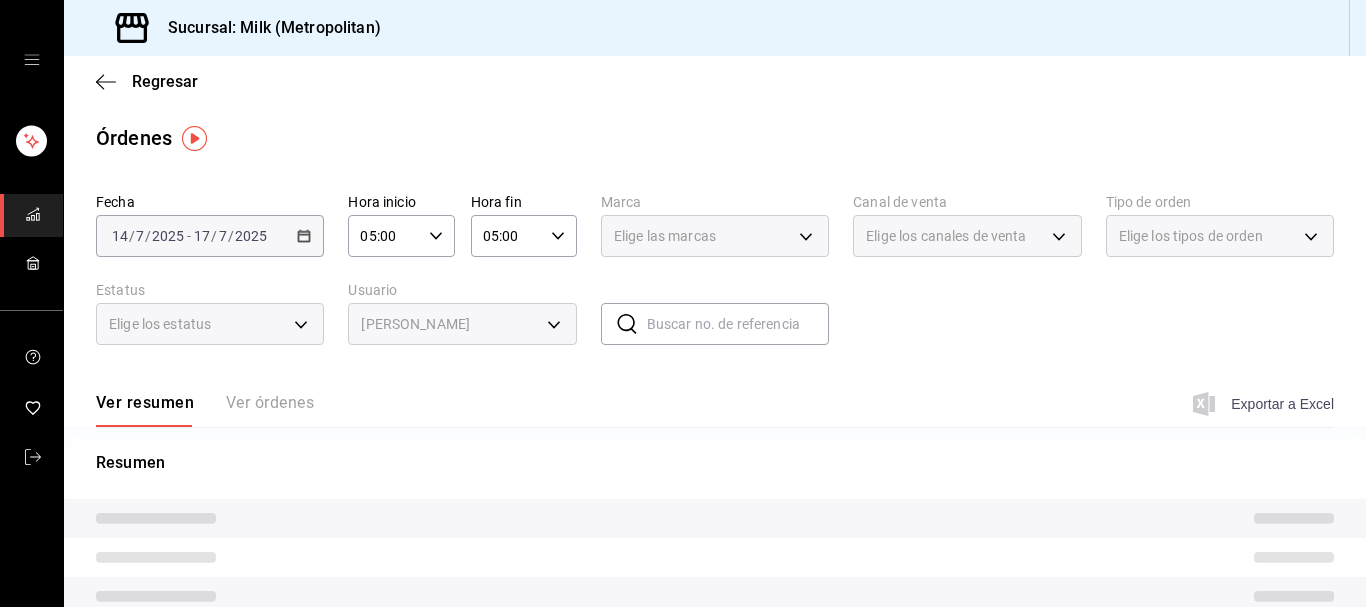 click on "Exportar a Excel" at bounding box center [1265, 404] 